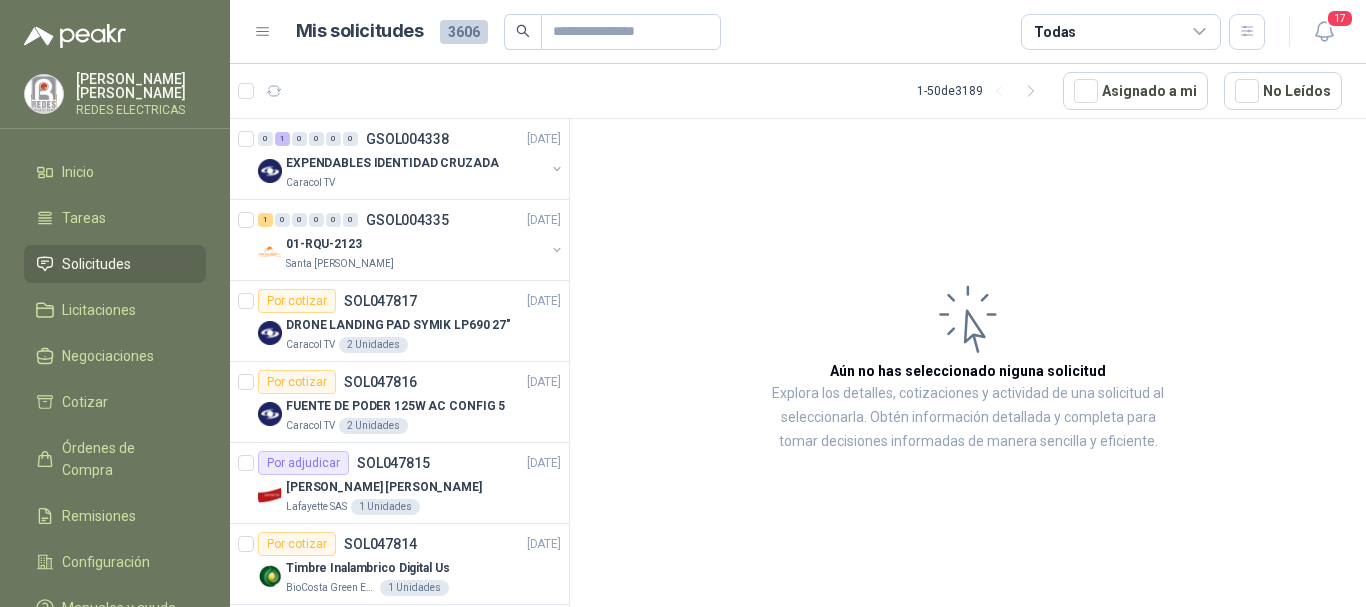 scroll, scrollTop: 0, scrollLeft: 0, axis: both 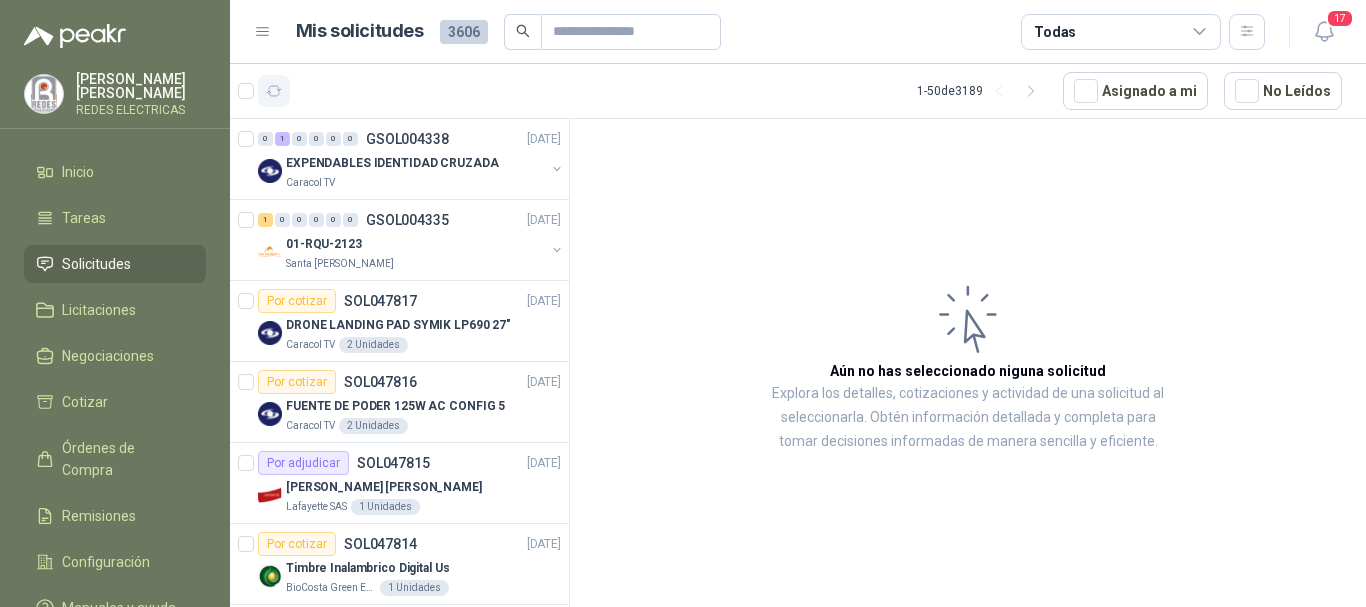click 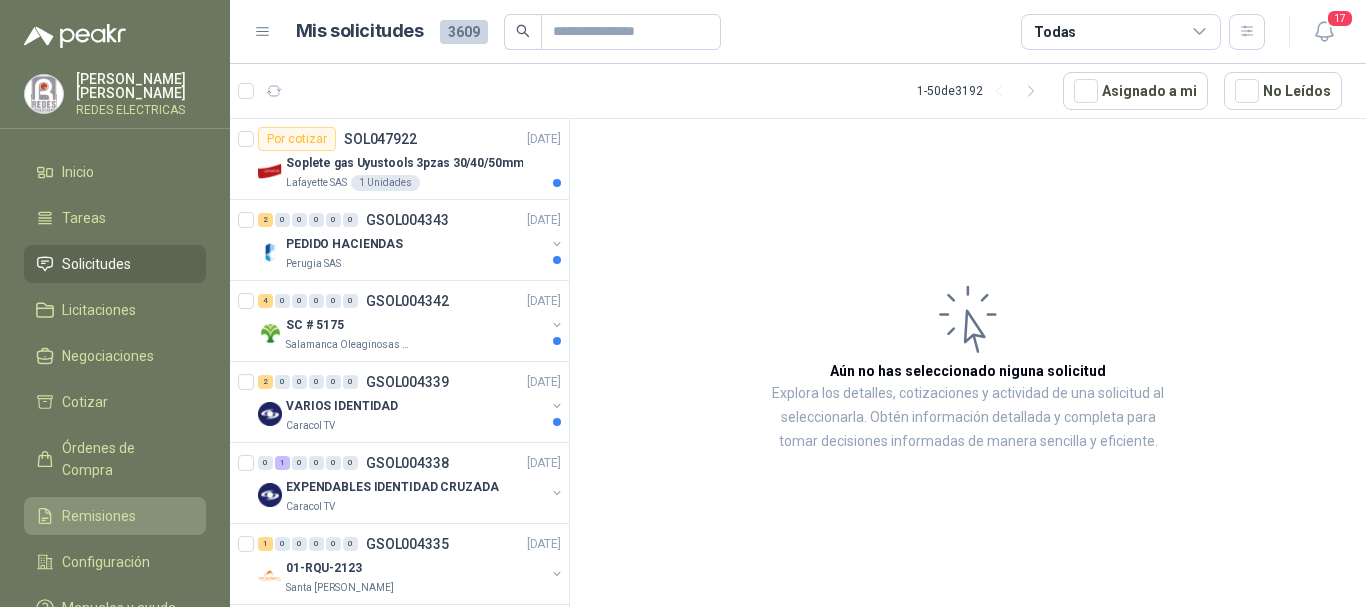 click on "Remisiones" at bounding box center [99, 516] 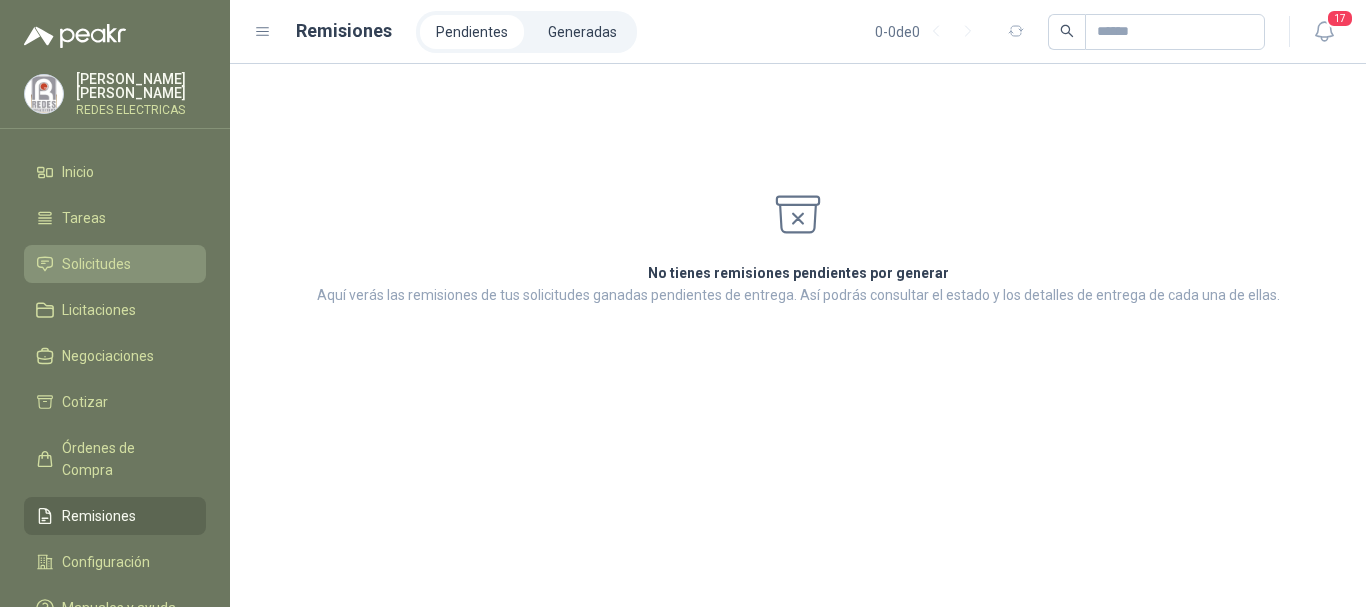 click on "Solicitudes" at bounding box center [96, 264] 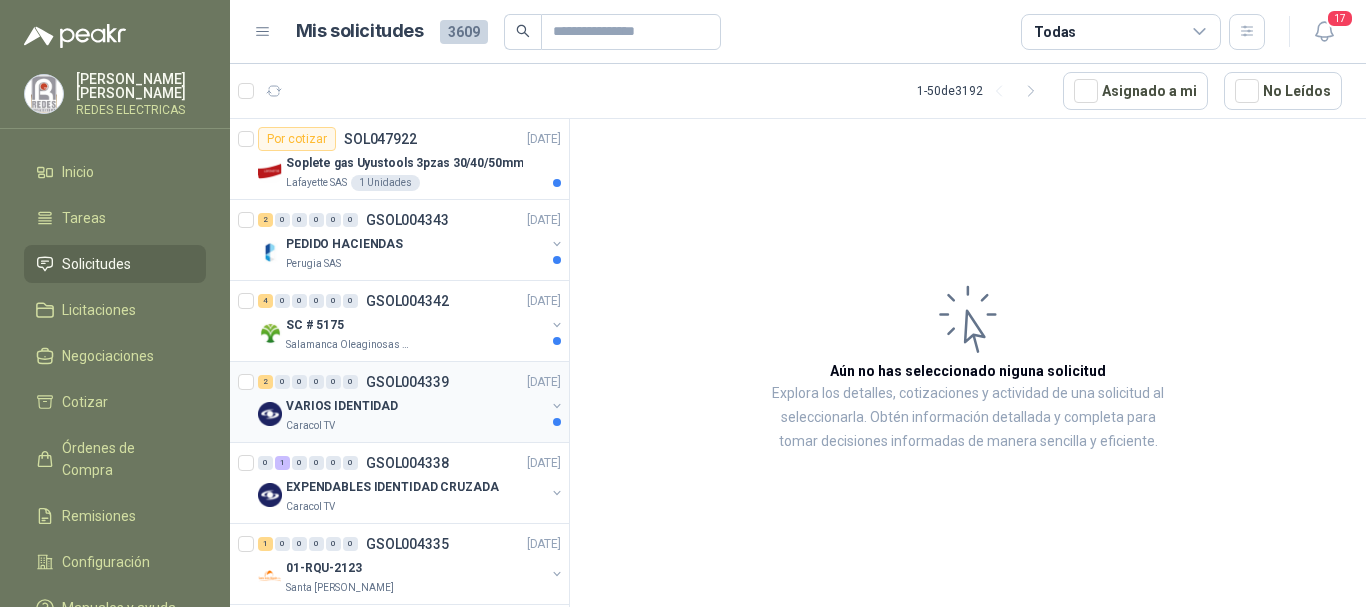 click on "Caracol TV" at bounding box center (415, 426) 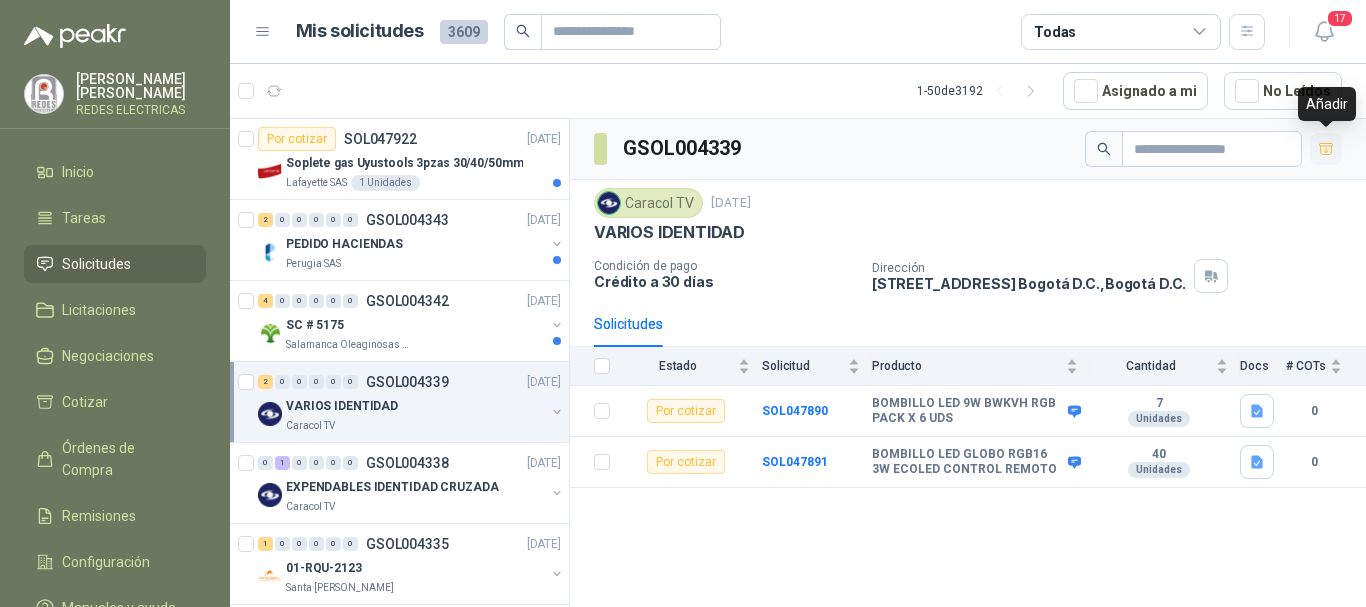click 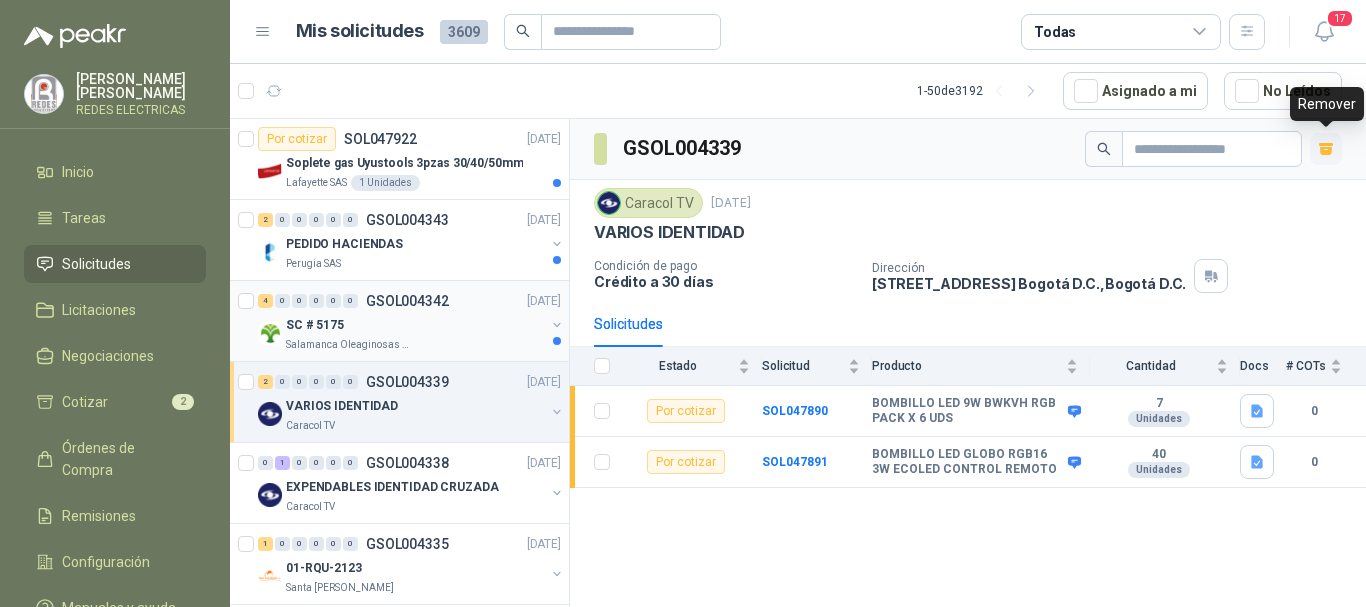 click on "SC # 5175" at bounding box center [415, 325] 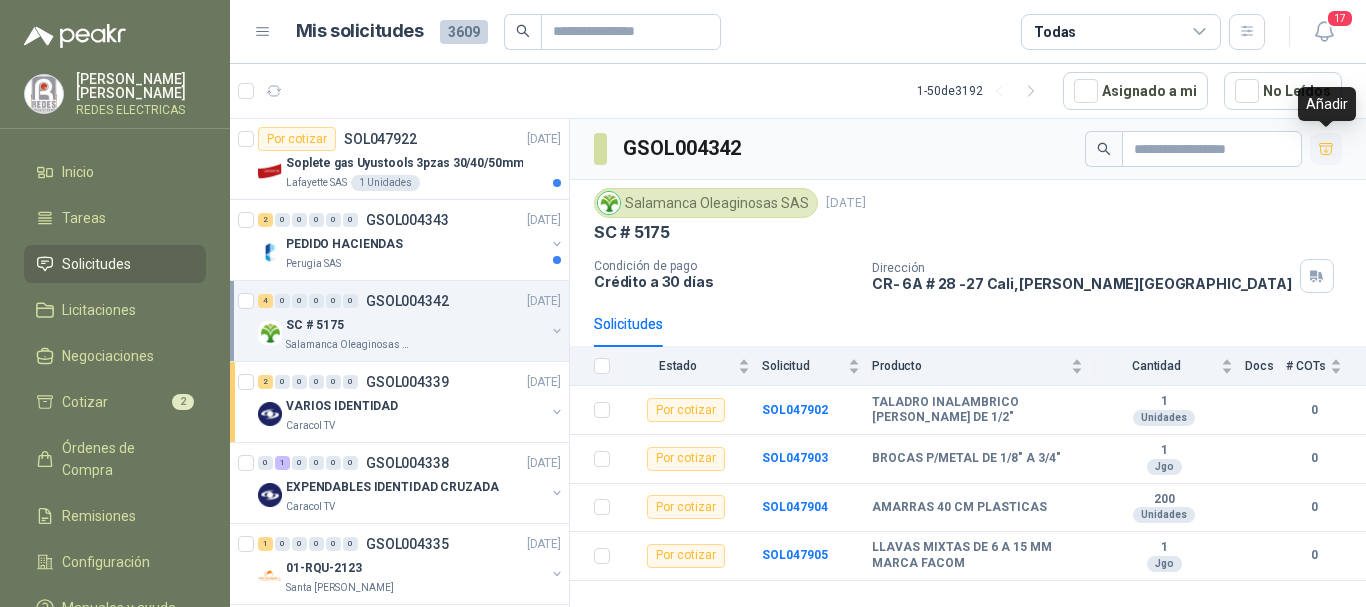 click at bounding box center [1326, 149] 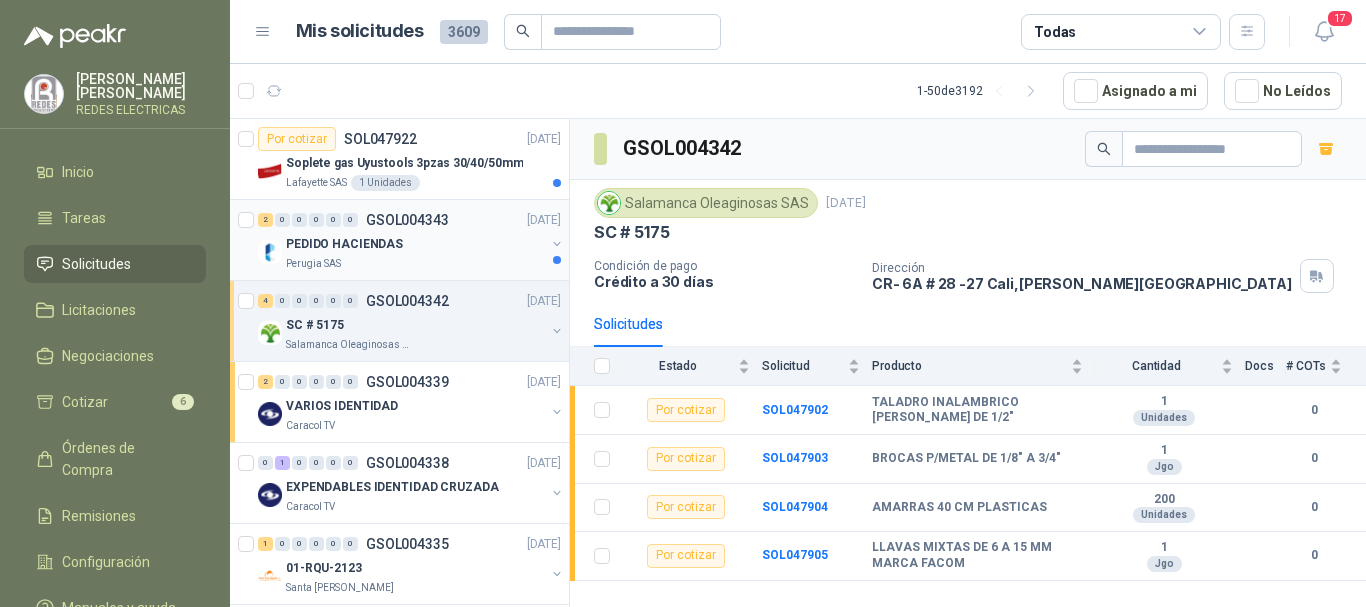click on "PEDIDO HACIENDAS" at bounding box center [415, 244] 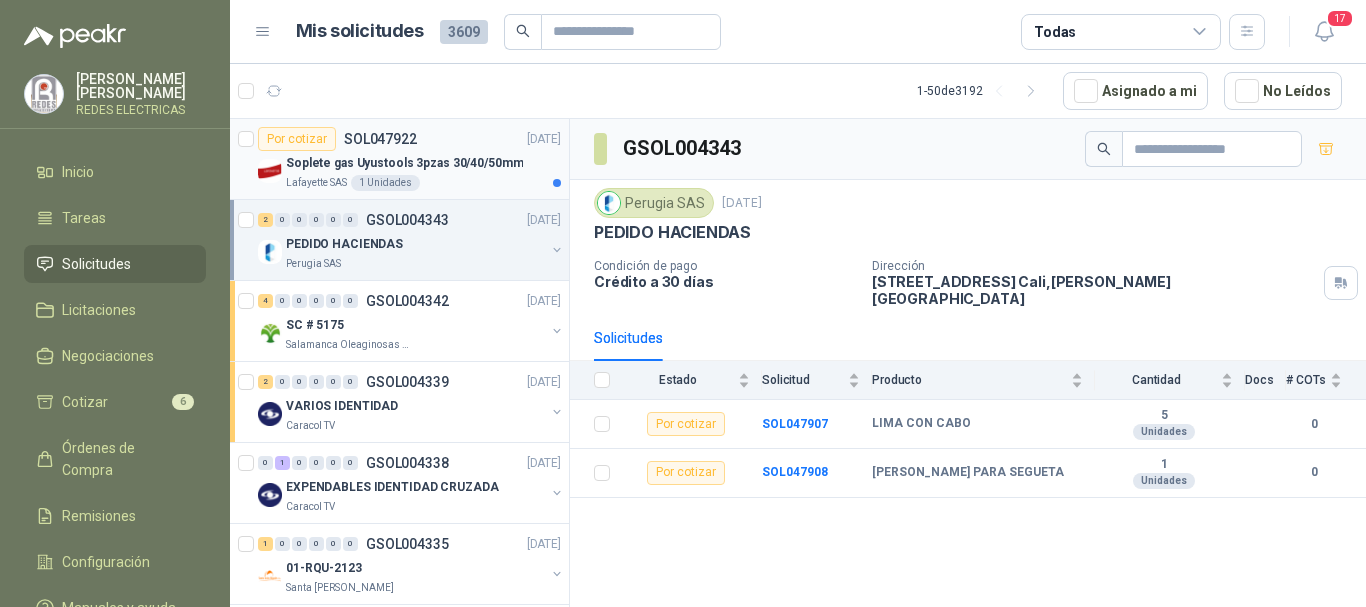 click on "Soplete gas Uyustools 3pzas 30/40/50mm" at bounding box center [404, 163] 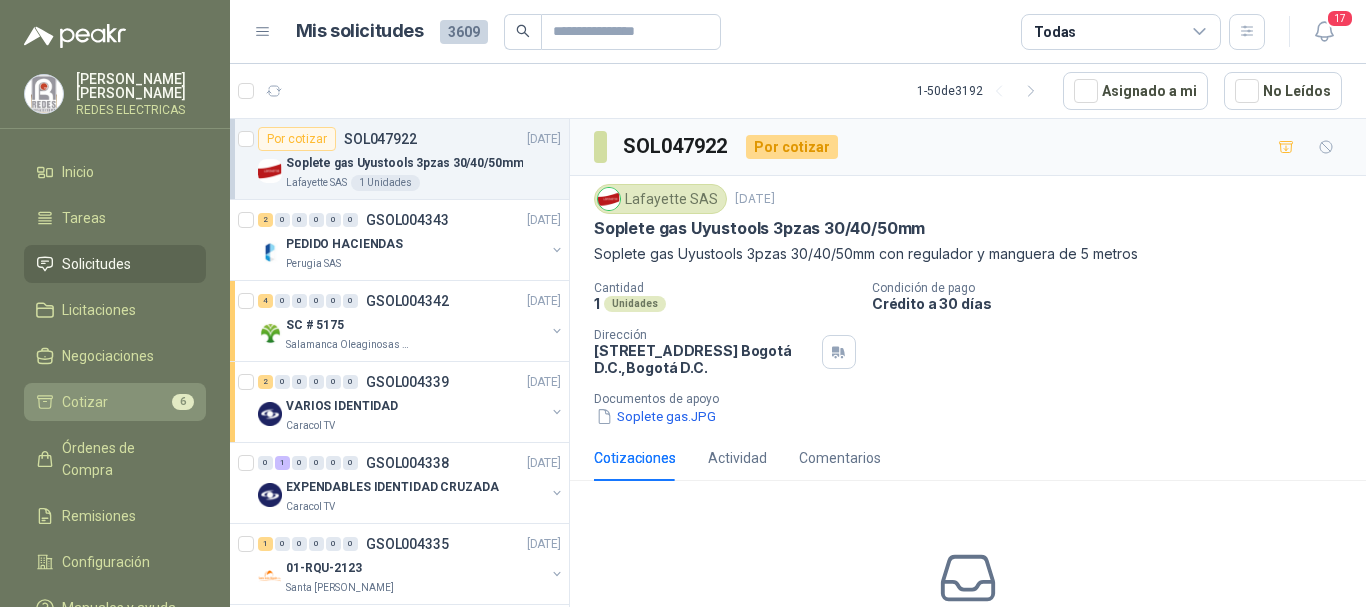 click on "Cotizar 6" at bounding box center (115, 402) 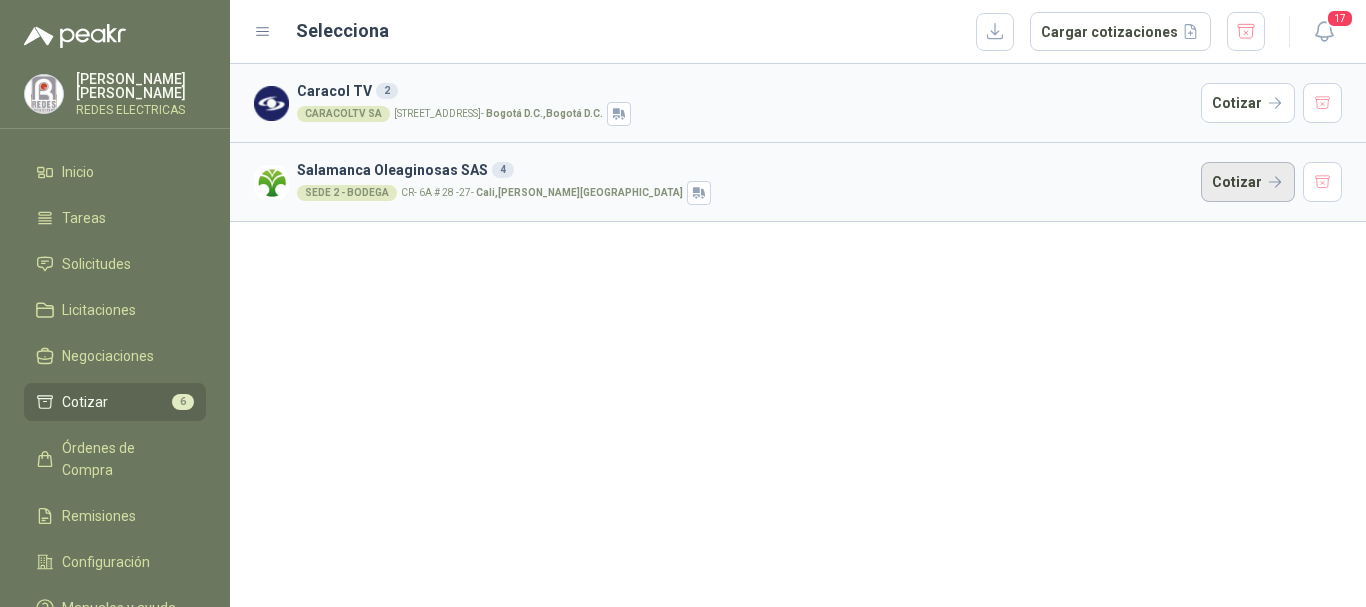 click on "Cotizar" at bounding box center (1248, 182) 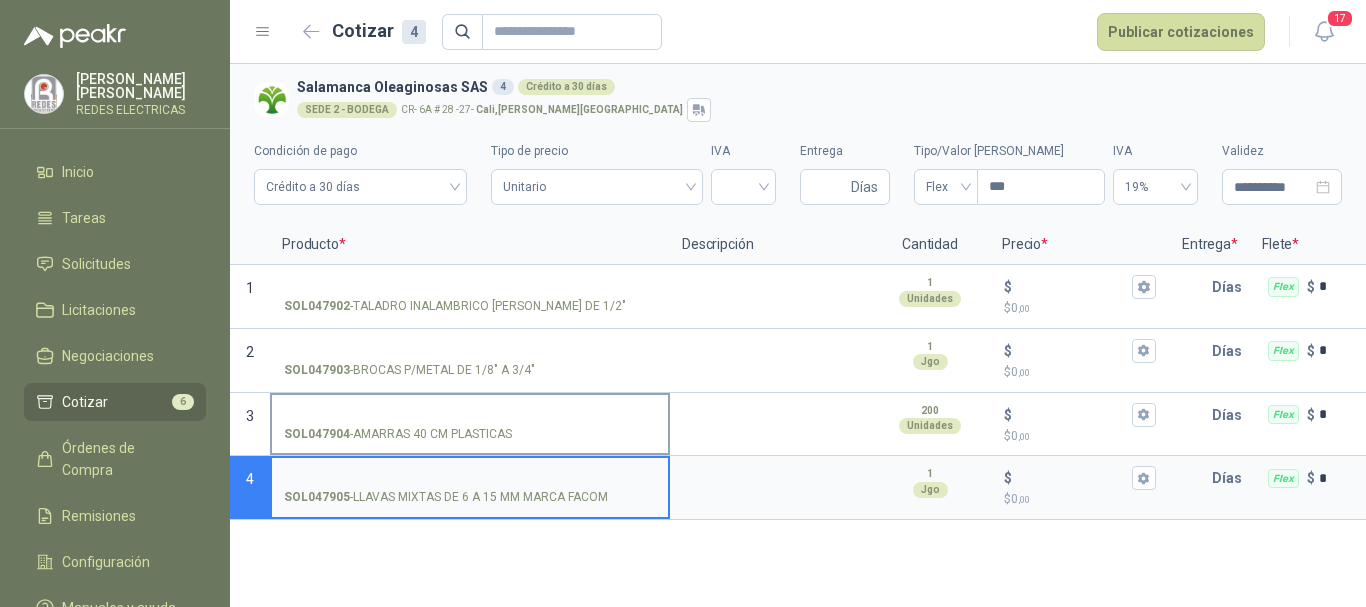 click on "SOL047904  -  AMARRAS 40 CM PLASTICAS" at bounding box center [470, 415] 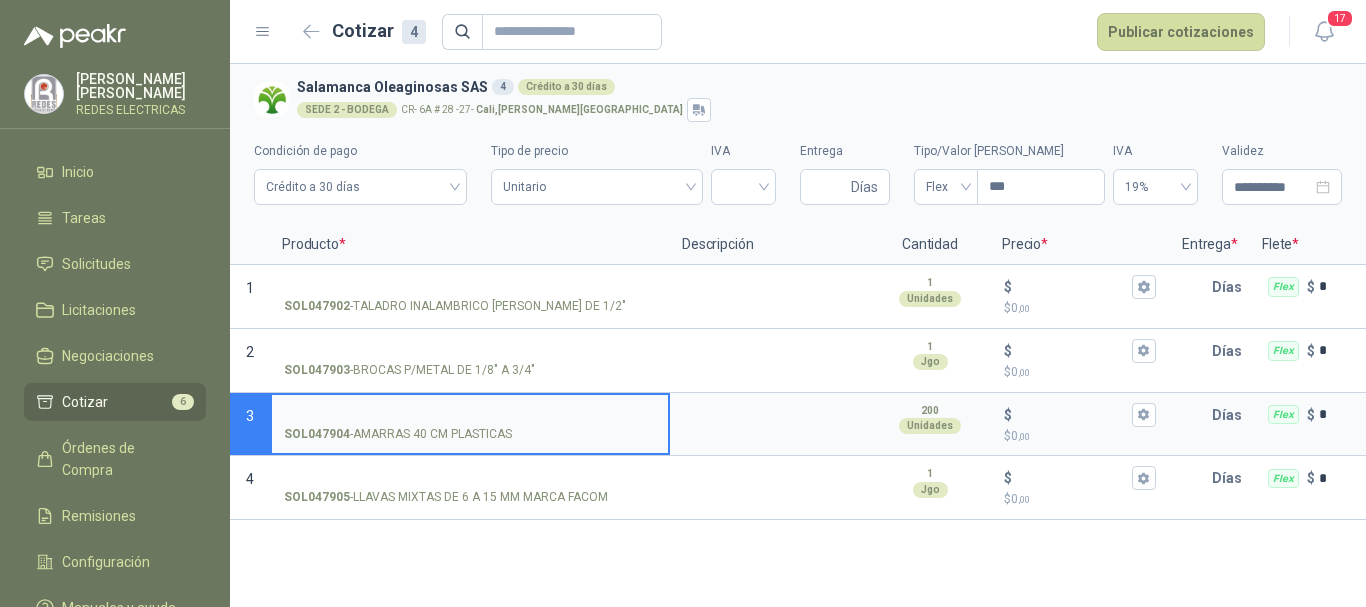 click on "SOL047904  -  AMARRAS 40 CM PLASTICAS" at bounding box center (470, 415) 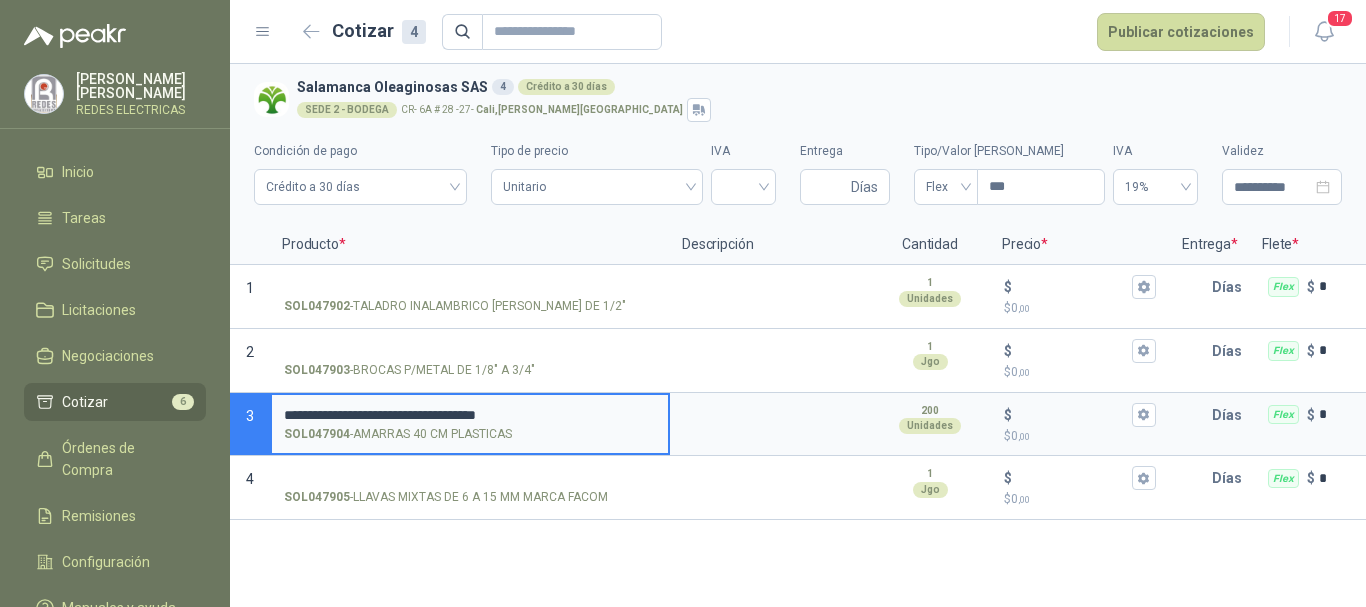 type 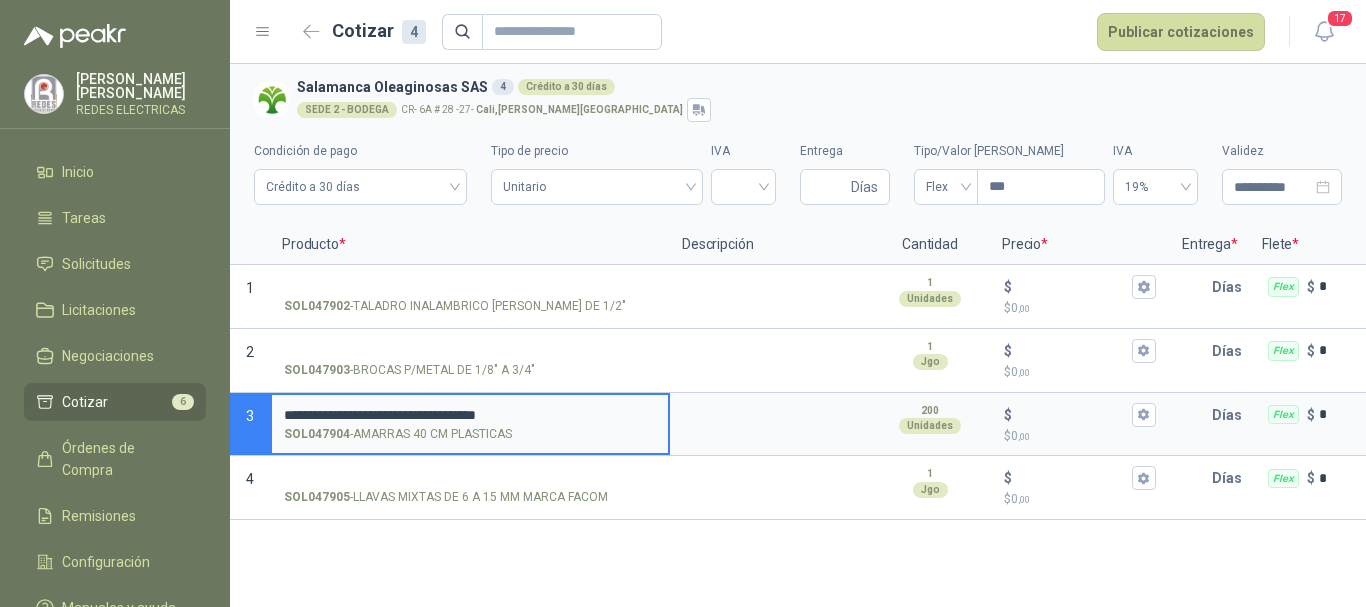 click on "**********" at bounding box center (470, 415) 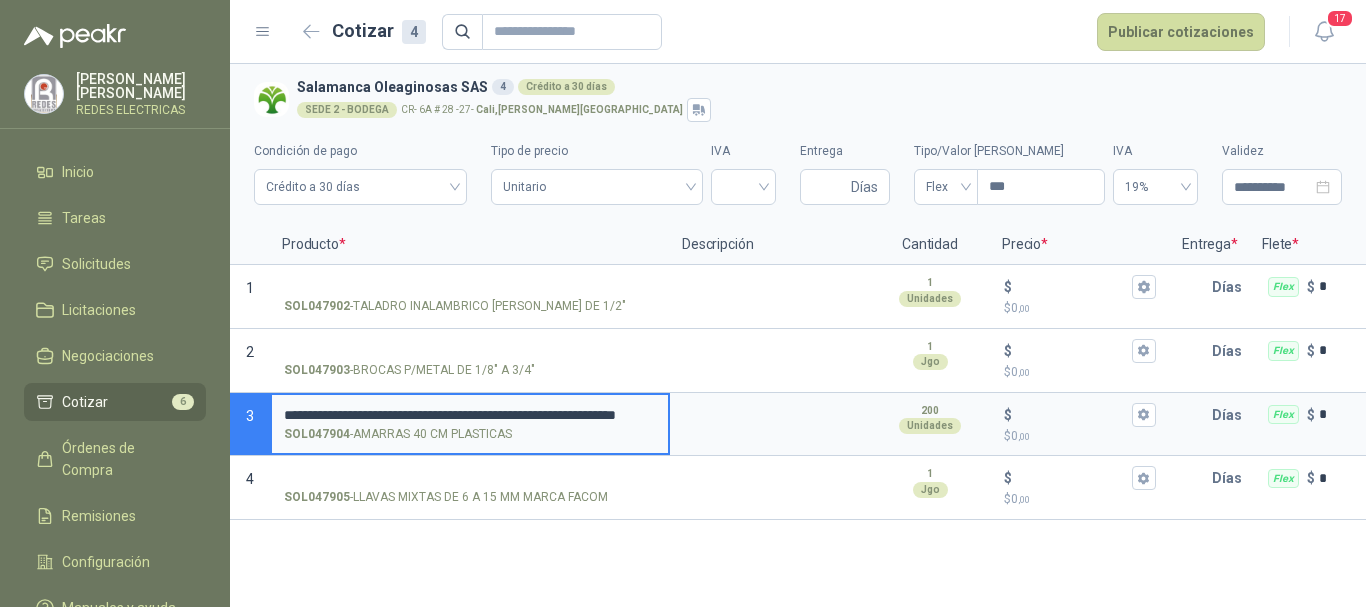 scroll, scrollTop: 0, scrollLeft: 124, axis: horizontal 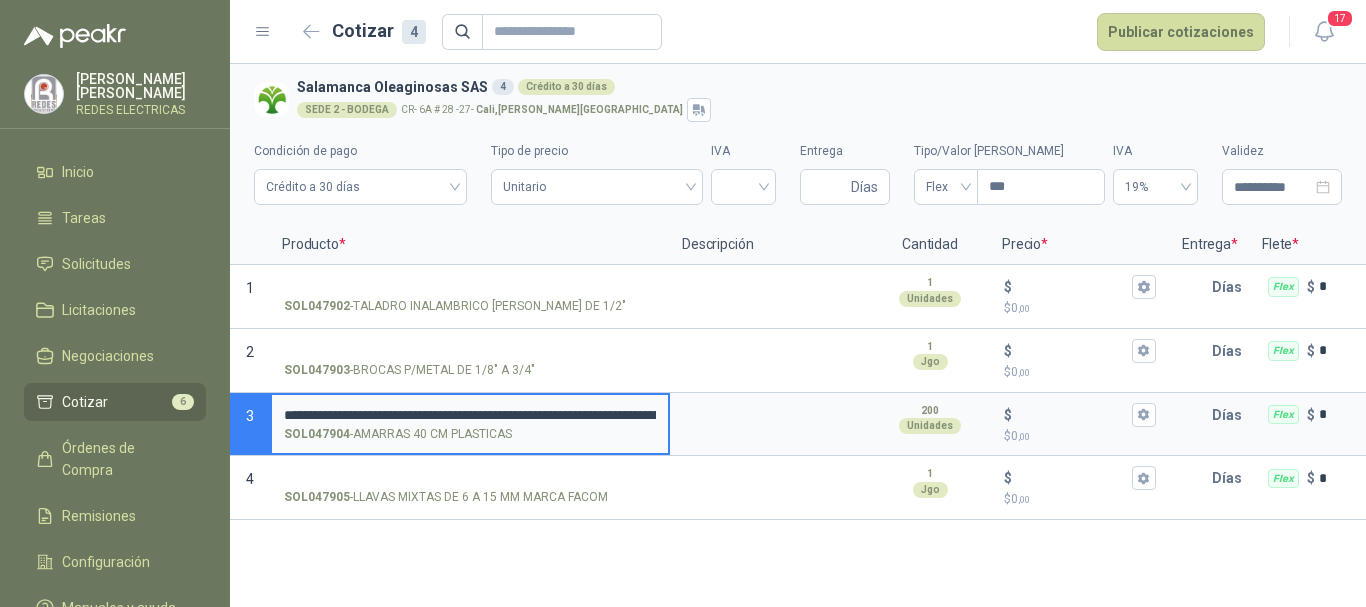 click on "**********" at bounding box center (470, 415) 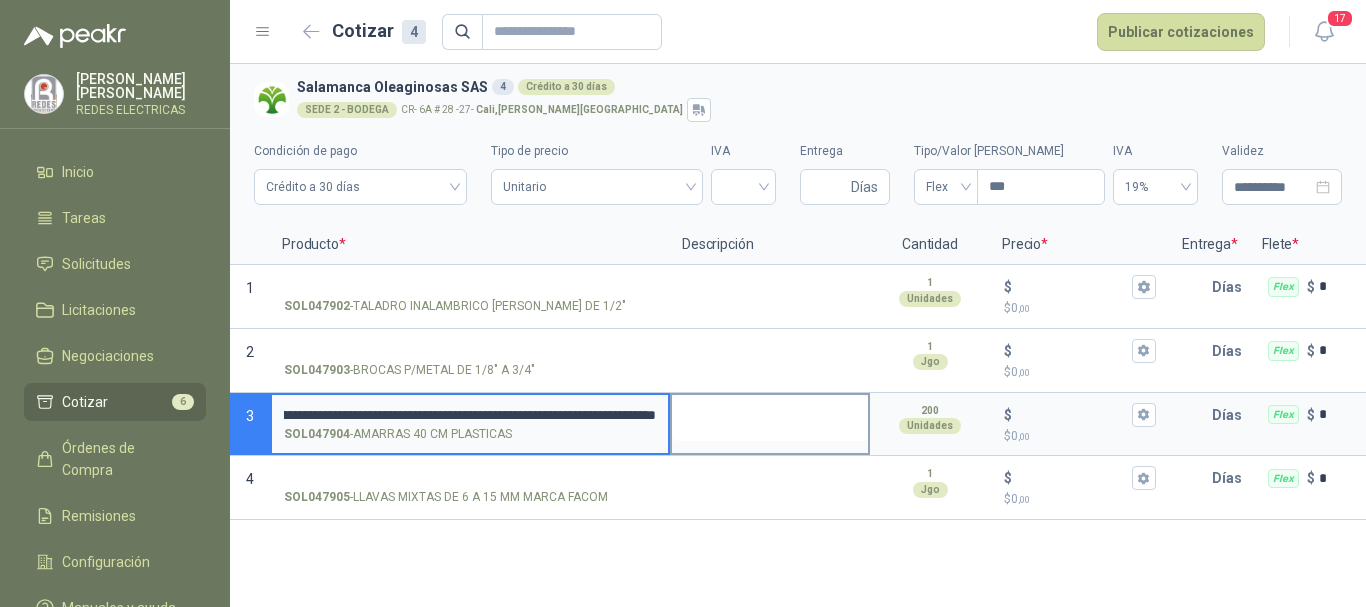 scroll, scrollTop: 0, scrollLeft: 302, axis: horizontal 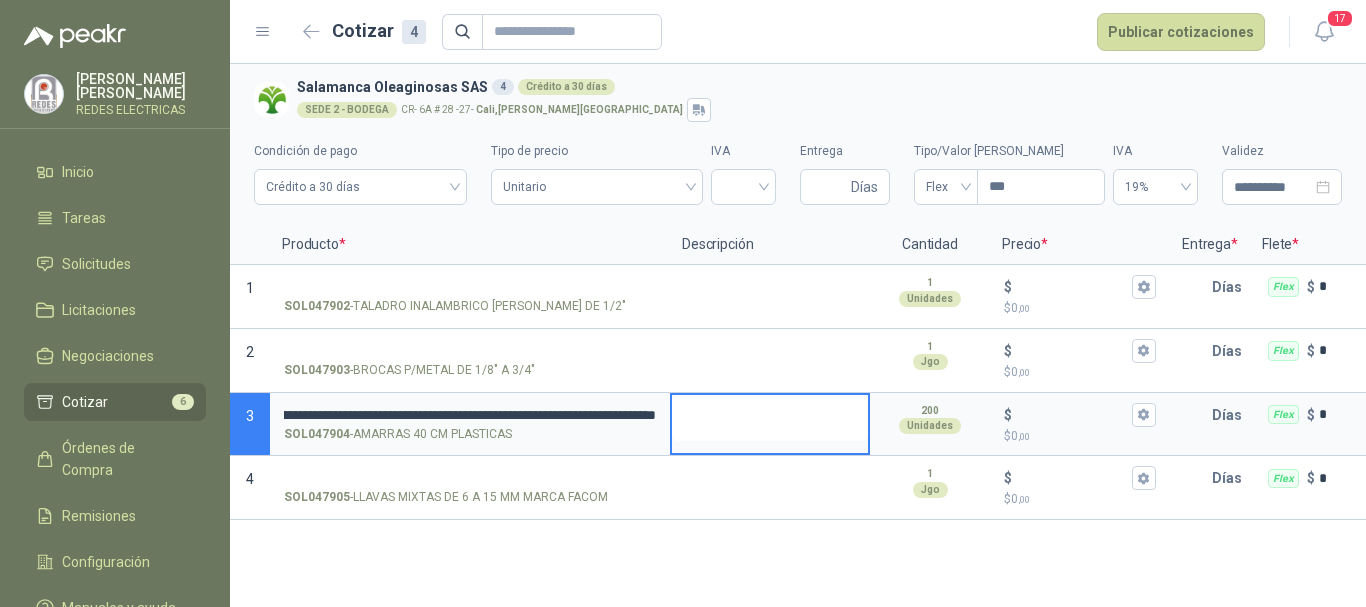 click at bounding box center [770, 418] 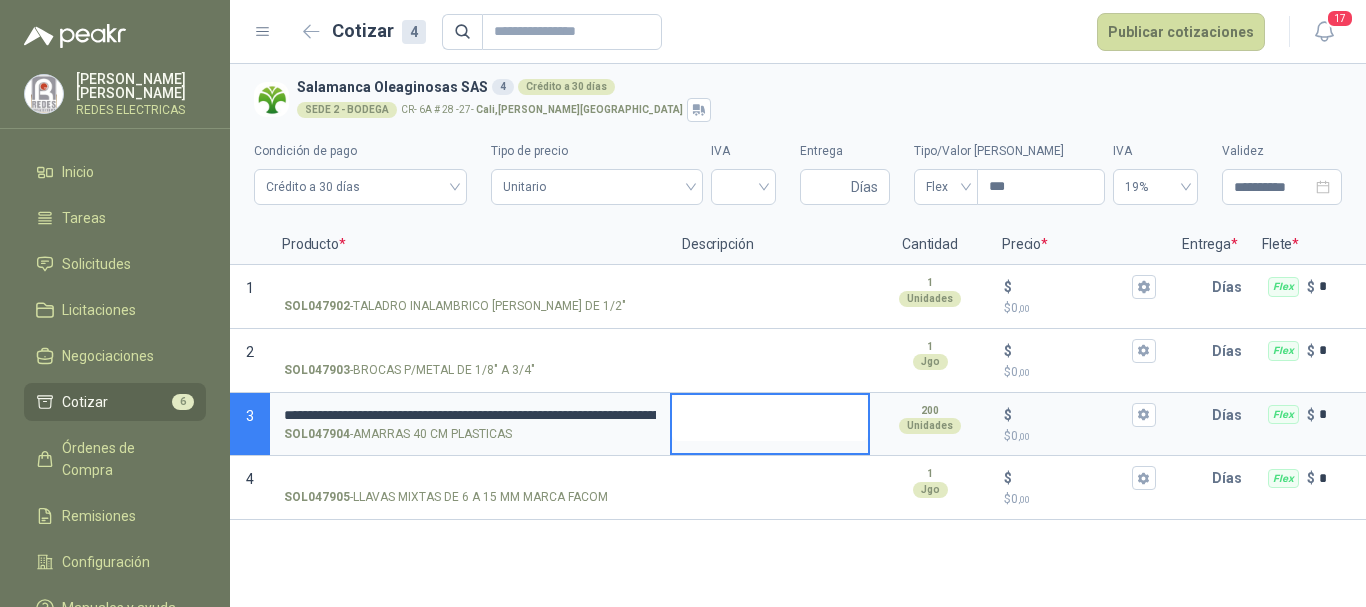 type 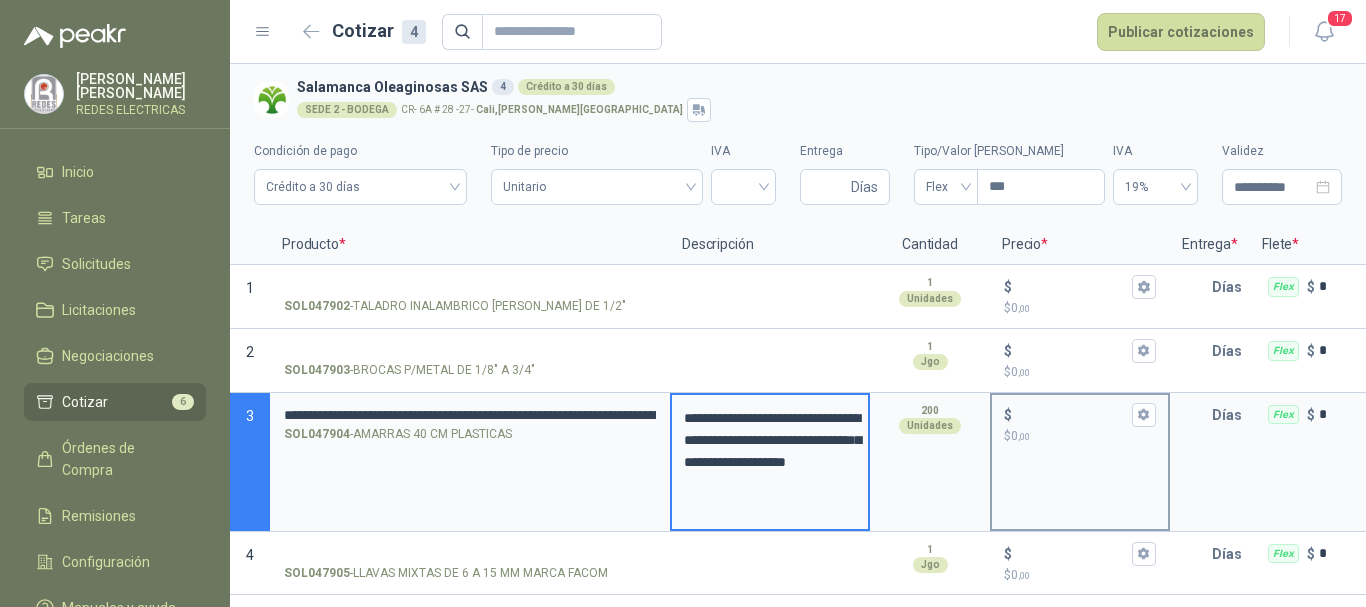 click on "$ $  0 ,00" at bounding box center (1072, 414) 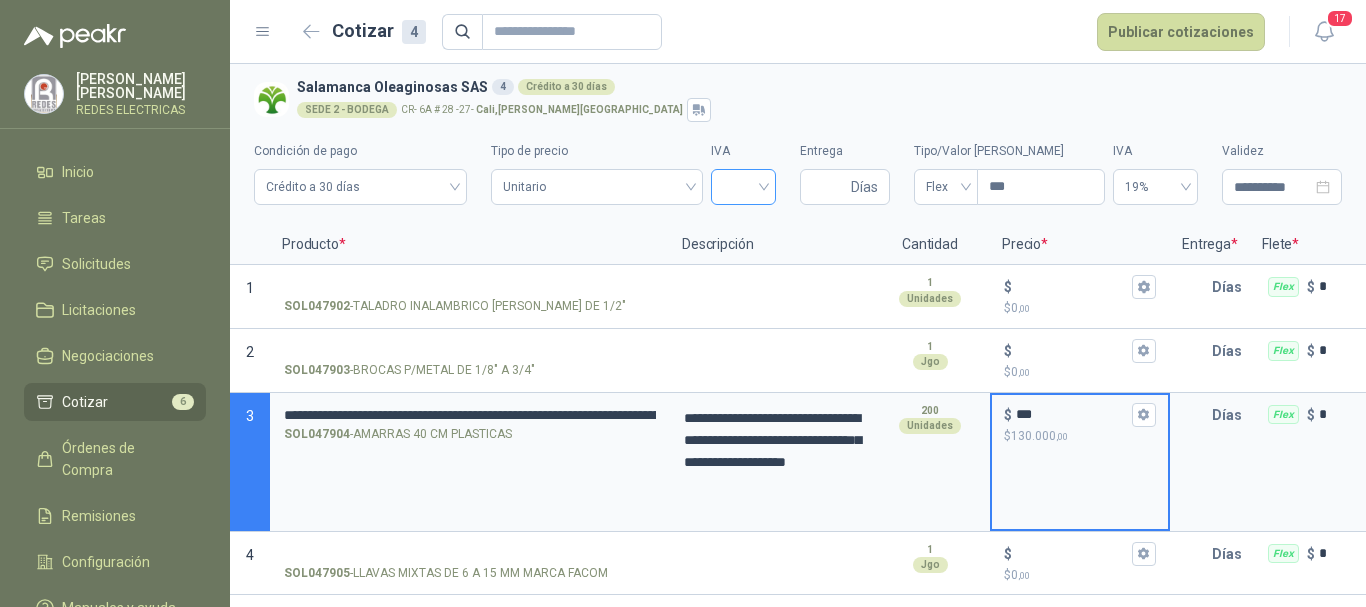 type on "***" 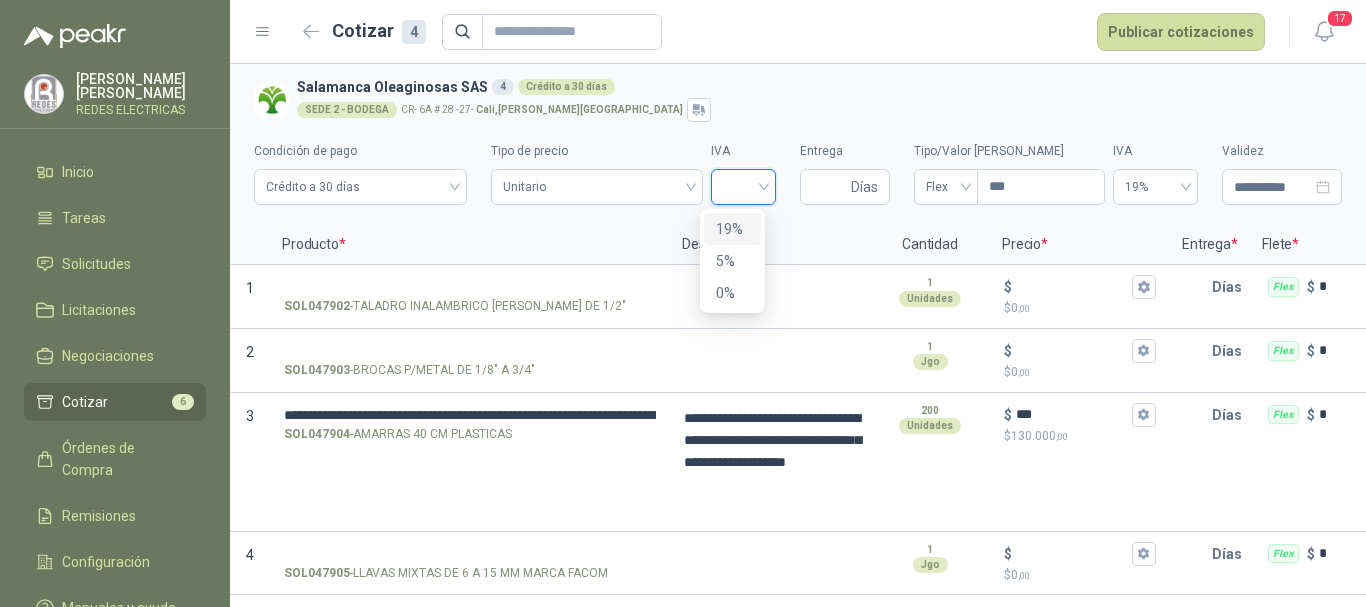click on "19%" at bounding box center [732, 229] 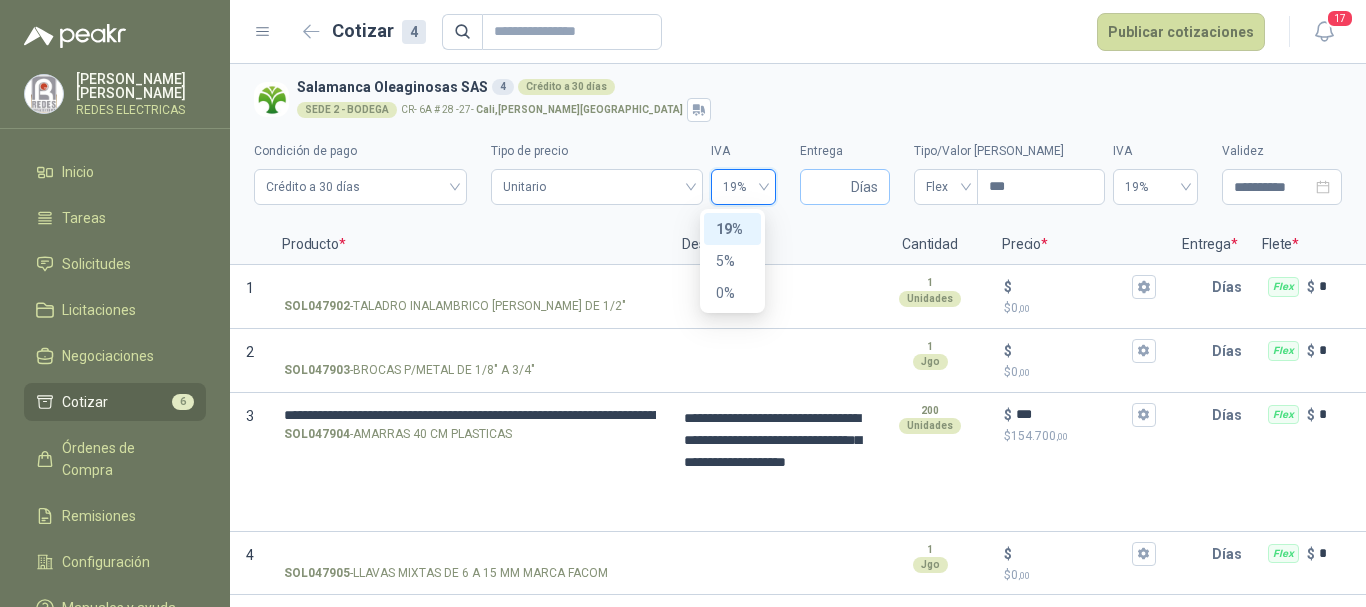 type 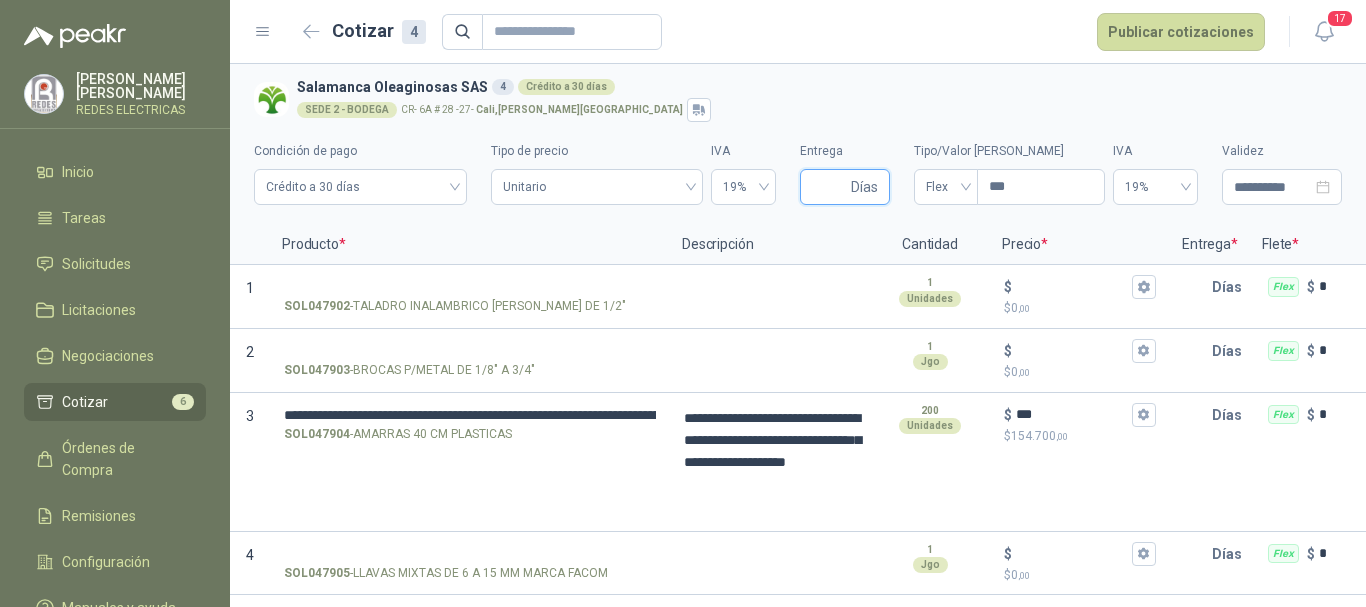 click on "Entrega" at bounding box center (829, 187) 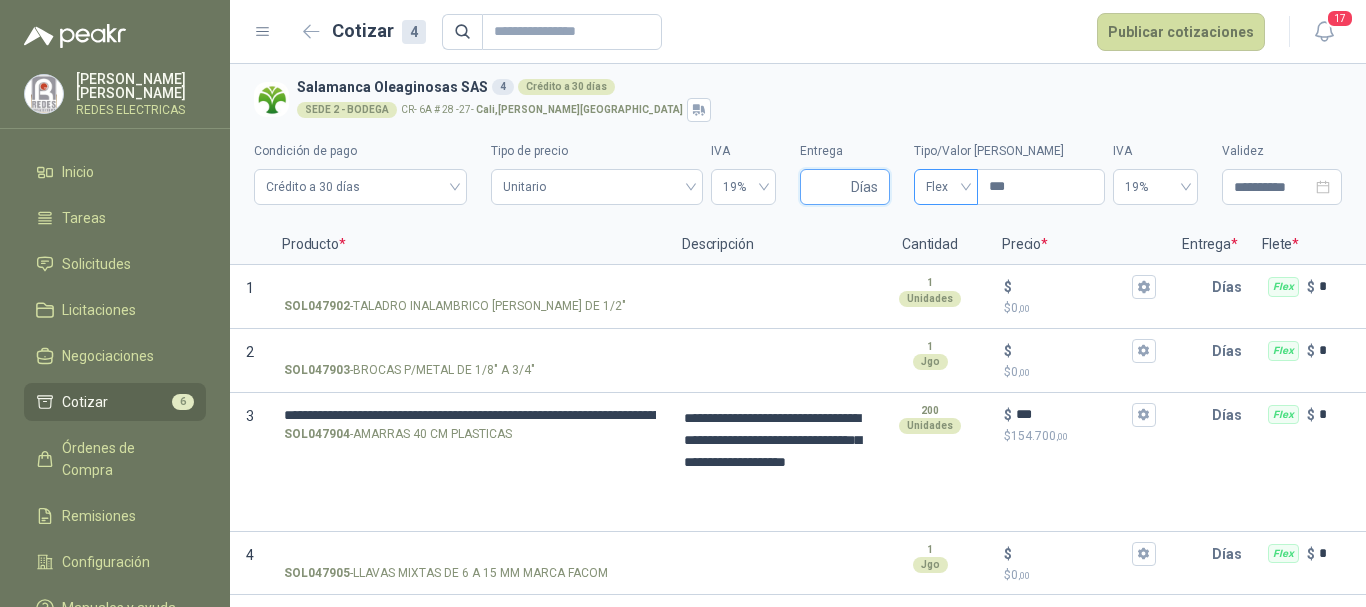 type on "*" 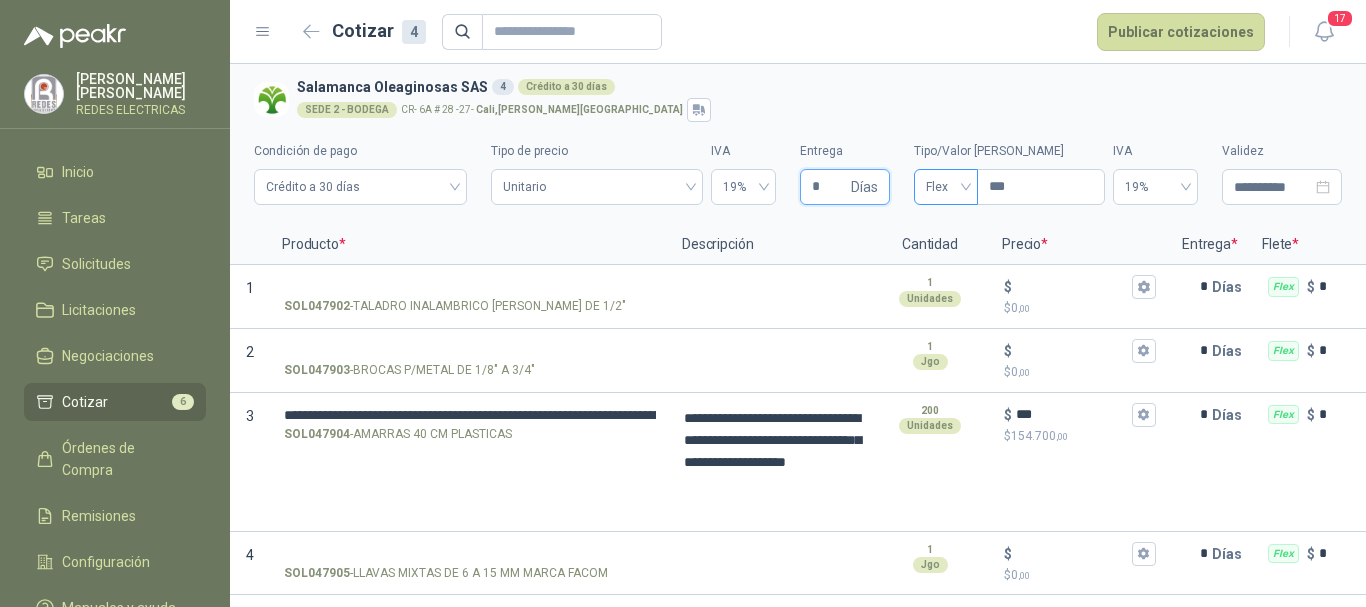 type 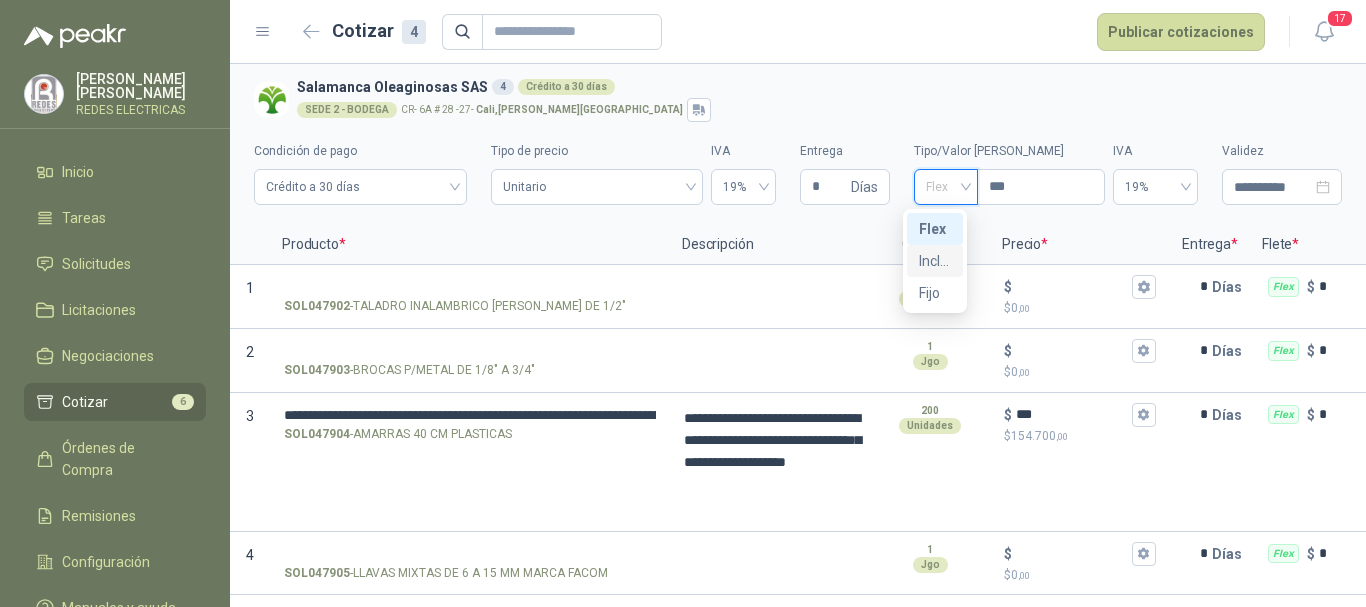 click on "Incluido" at bounding box center (935, 261) 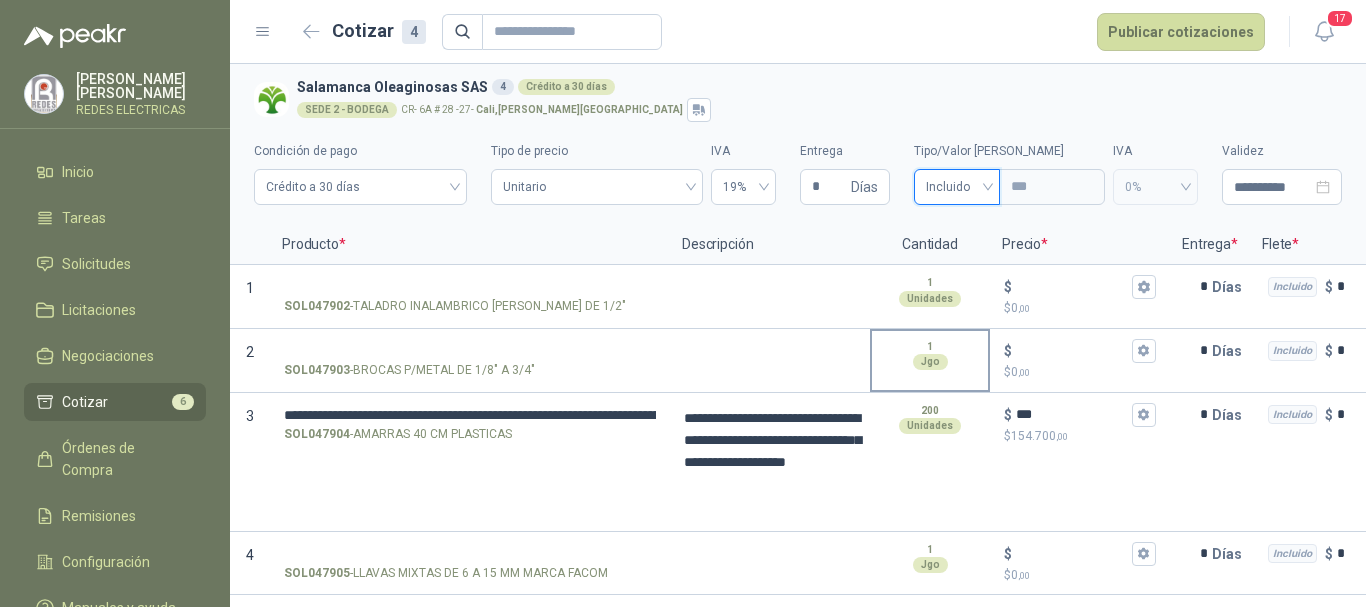 scroll, scrollTop: 4, scrollLeft: 0, axis: vertical 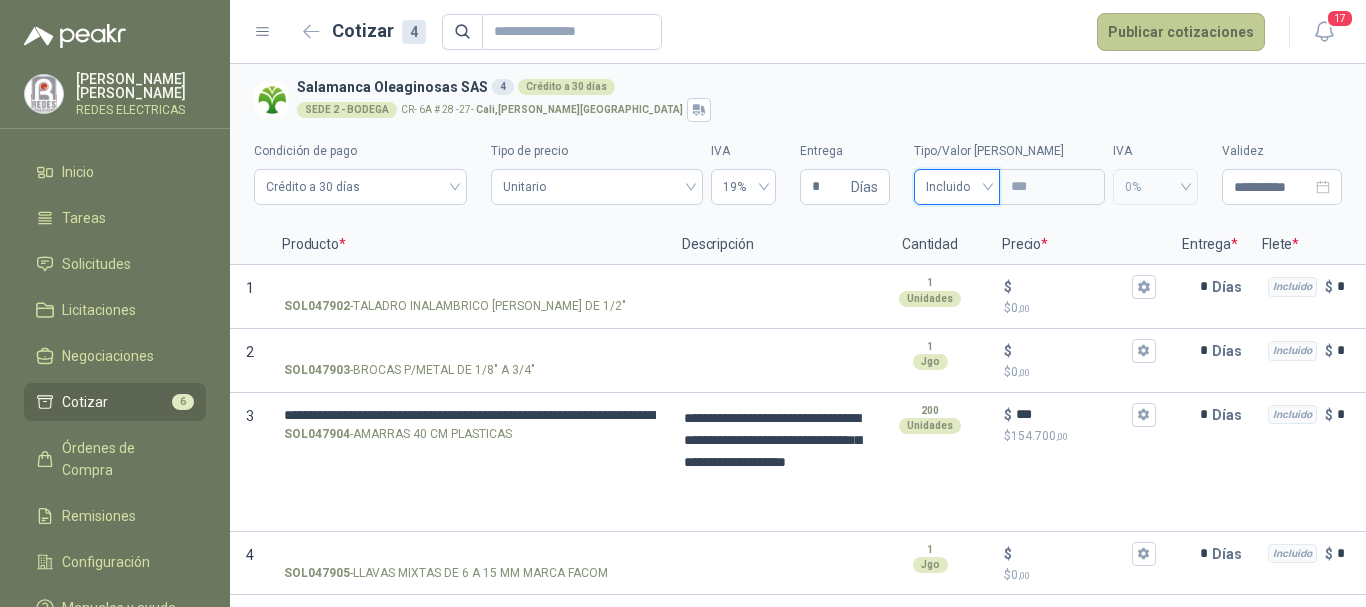 click on "Publicar cotizaciones" at bounding box center (1181, 32) 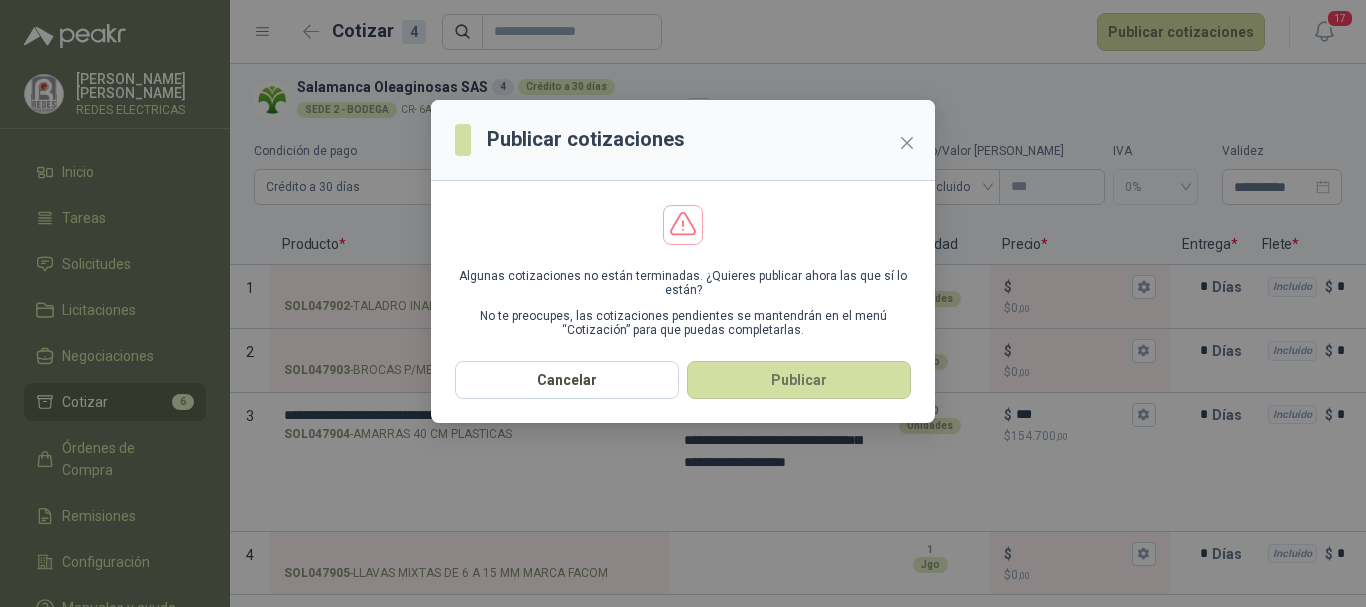 drag, startPoint x: 862, startPoint y: 385, endPoint x: 862, endPoint y: 403, distance: 18 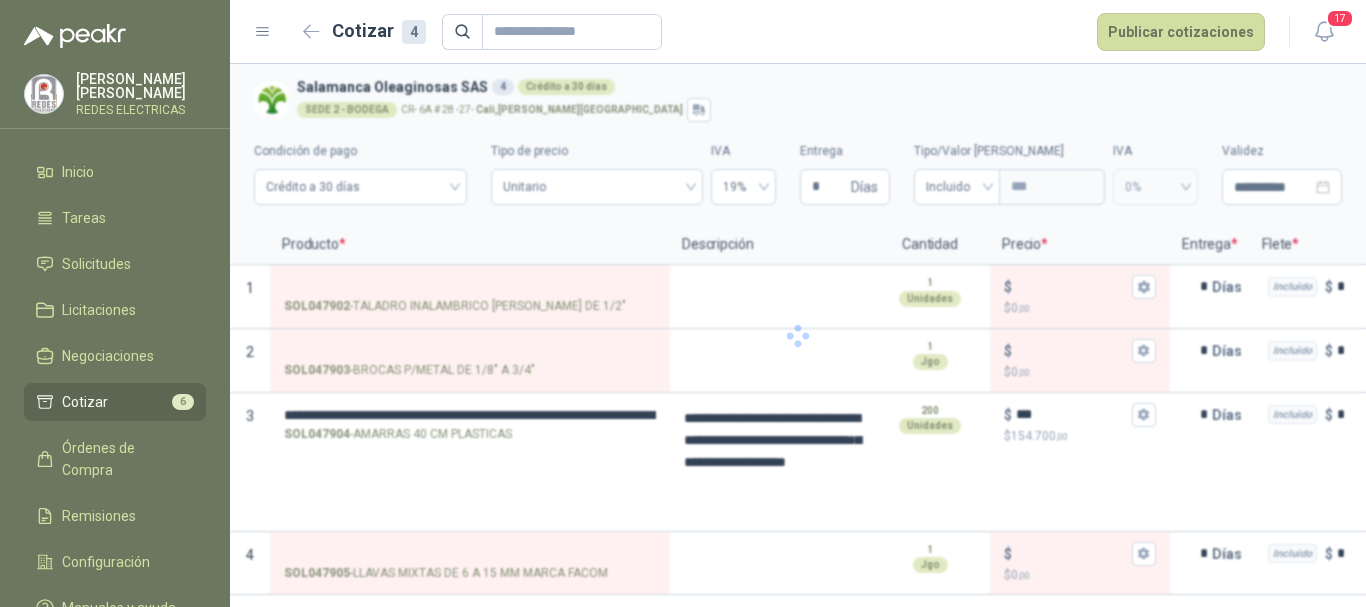 scroll, scrollTop: 0, scrollLeft: 0, axis: both 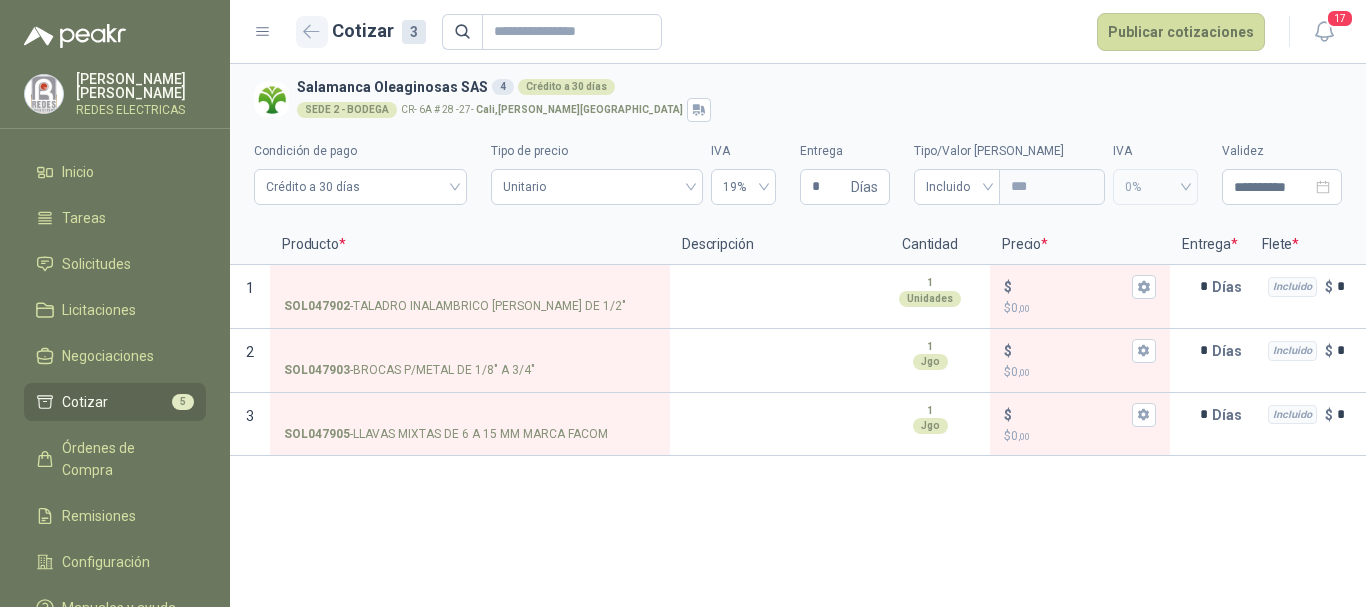 click 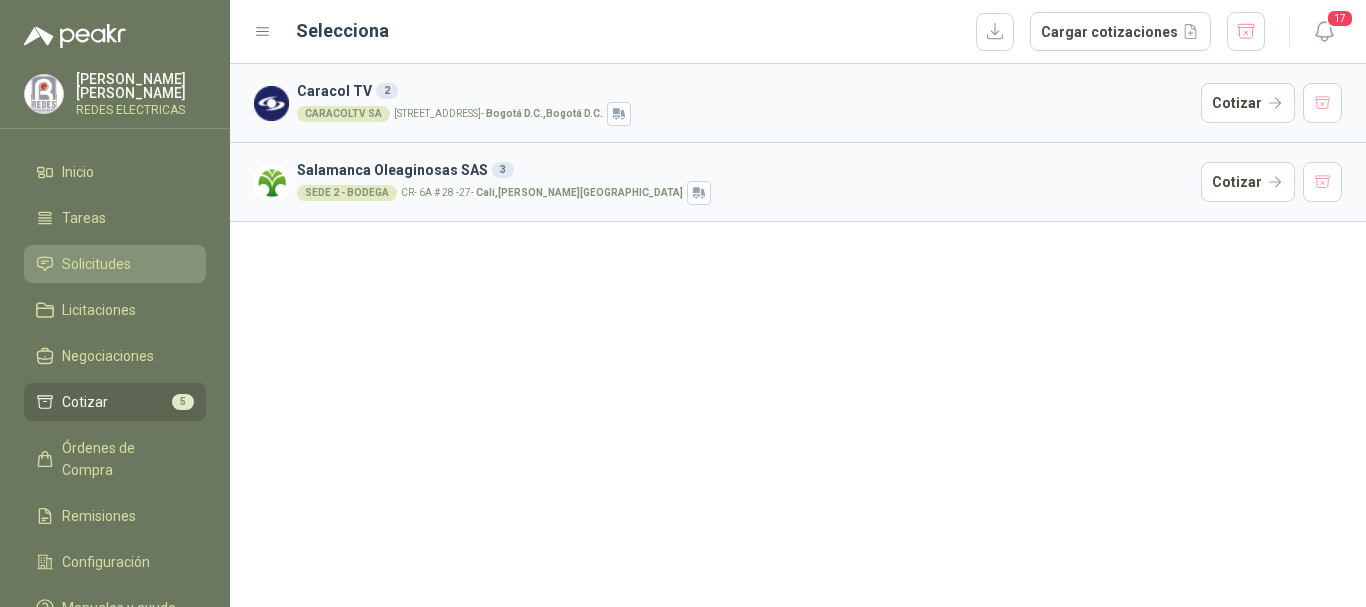 click on "Solicitudes" at bounding box center (115, 264) 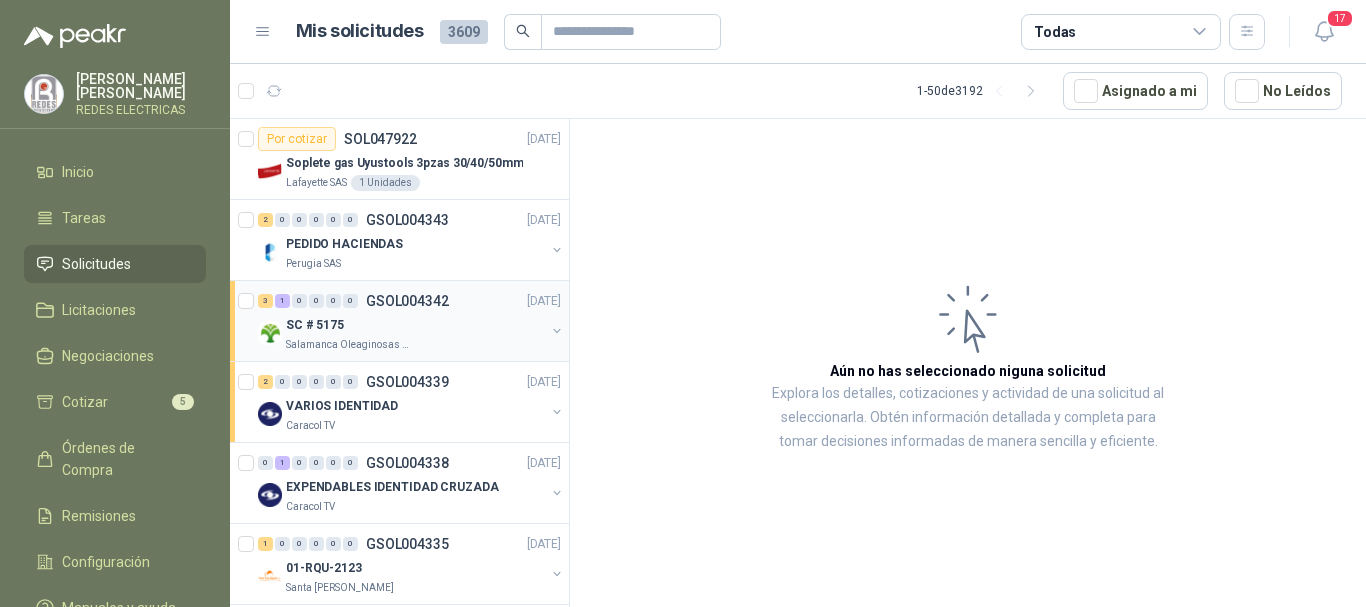 click on "SC # 5175" at bounding box center (415, 325) 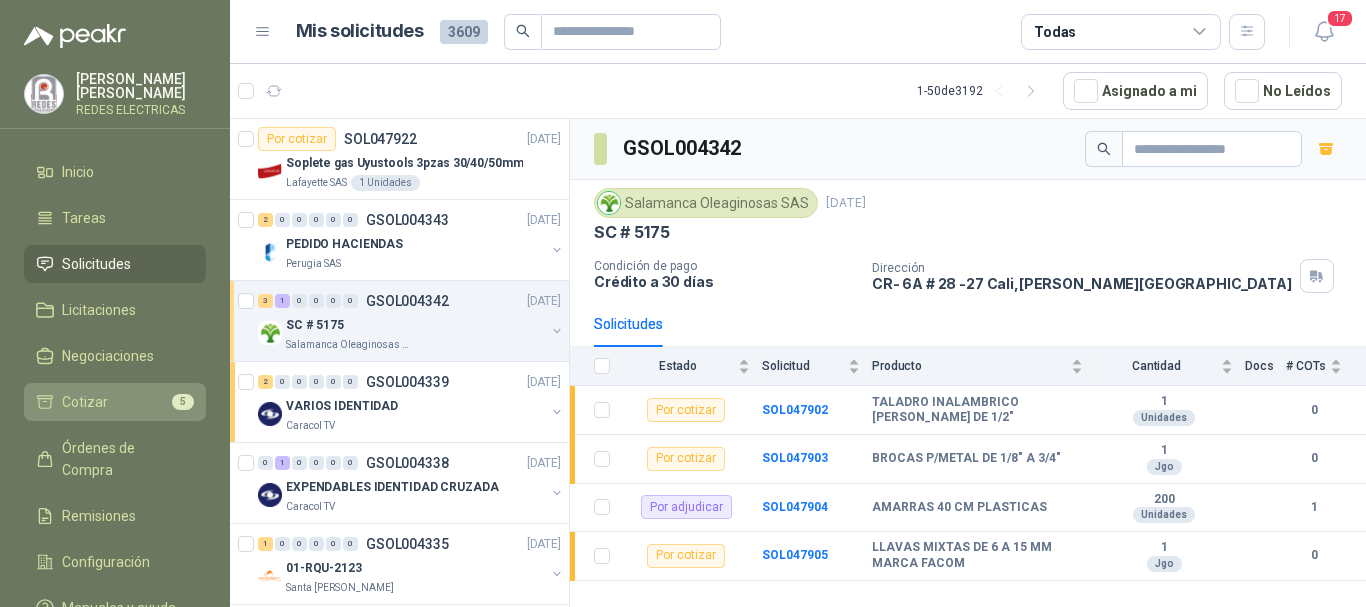 click on "Cotizar 5" at bounding box center [115, 402] 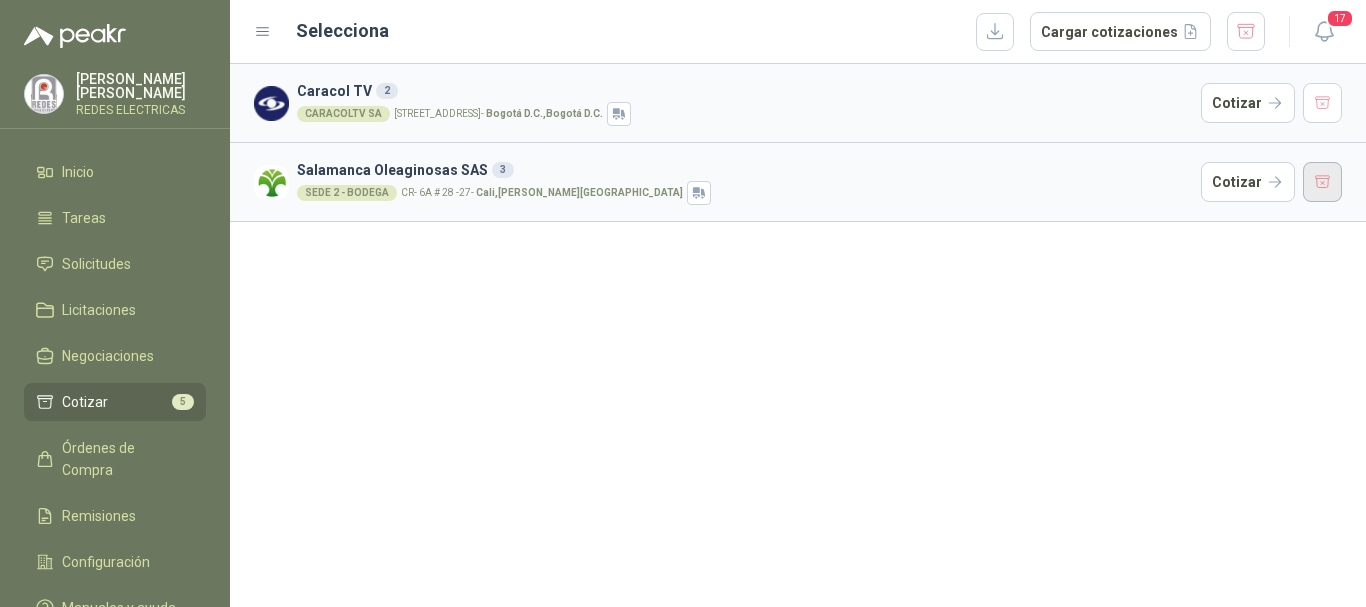 click at bounding box center (1323, 182) 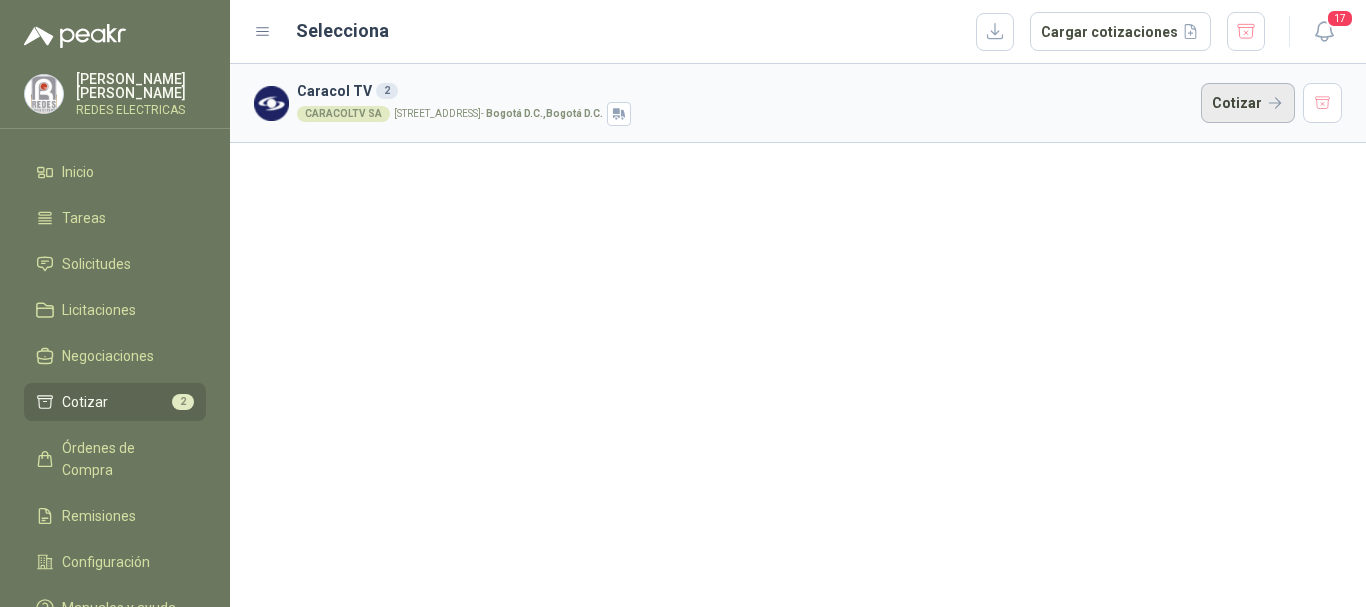 click on "Cotizar" at bounding box center (1248, 103) 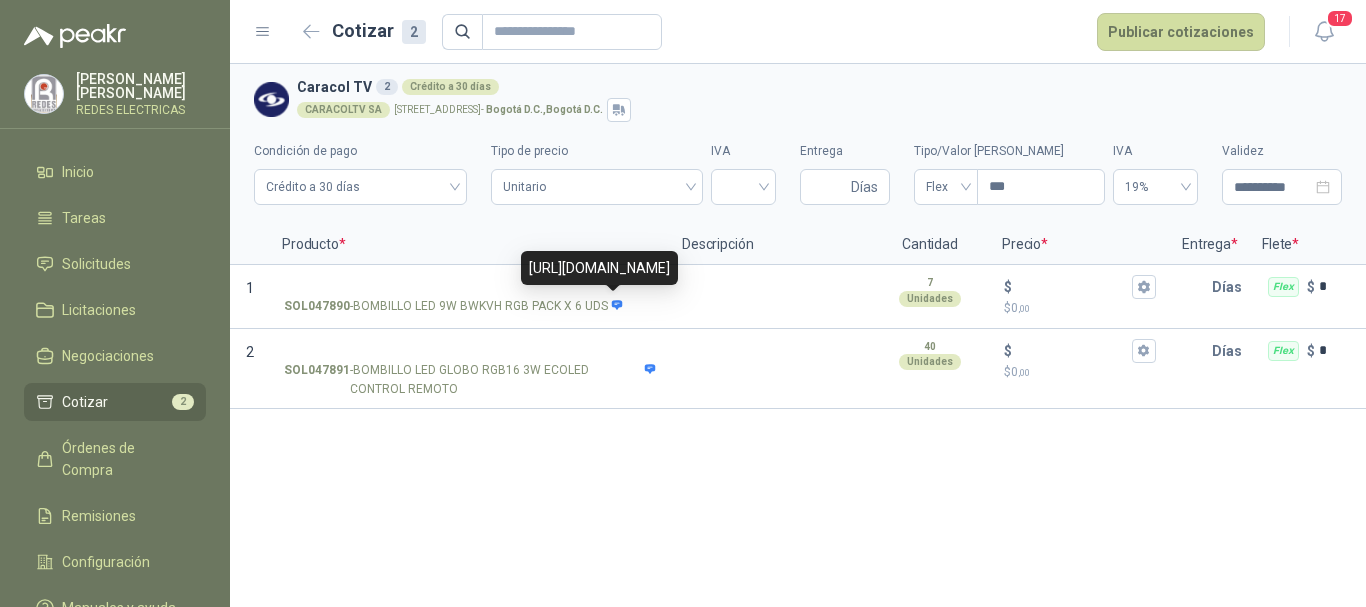 drag, startPoint x: 529, startPoint y: 264, endPoint x: 702, endPoint y: 267, distance: 173.02602 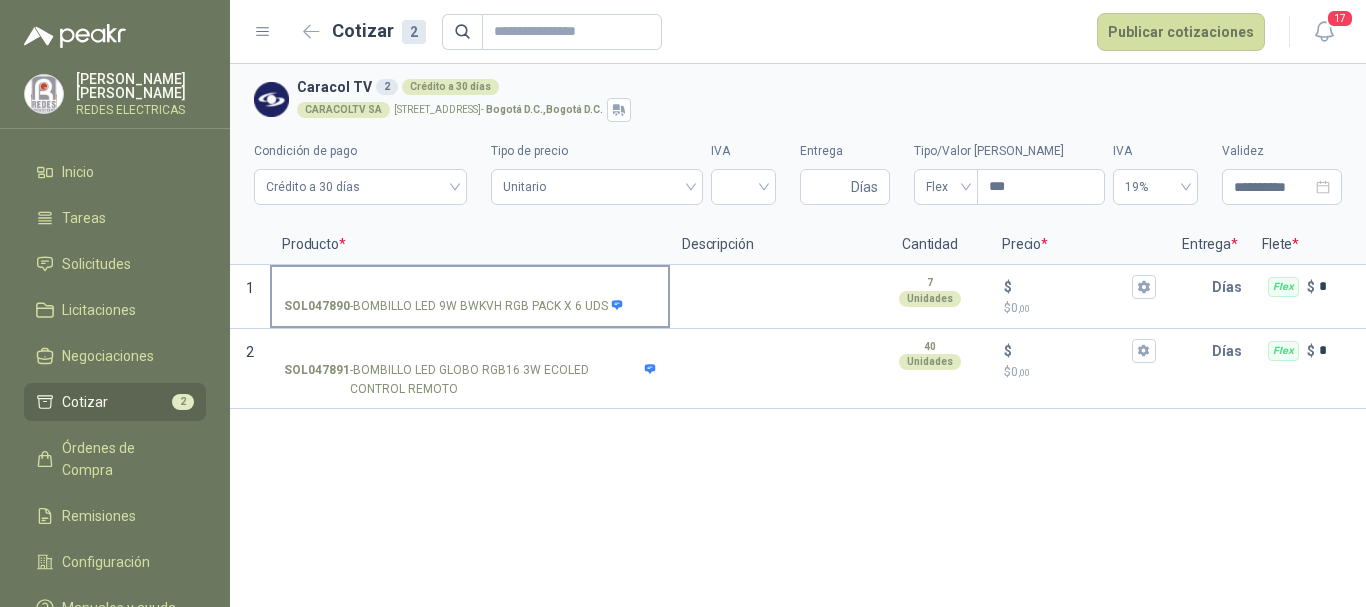 click on "SOL047890  -  BOMBILLO LED 9W ‎BWKVH RGB PACK X 6 UDS" at bounding box center [470, 287] 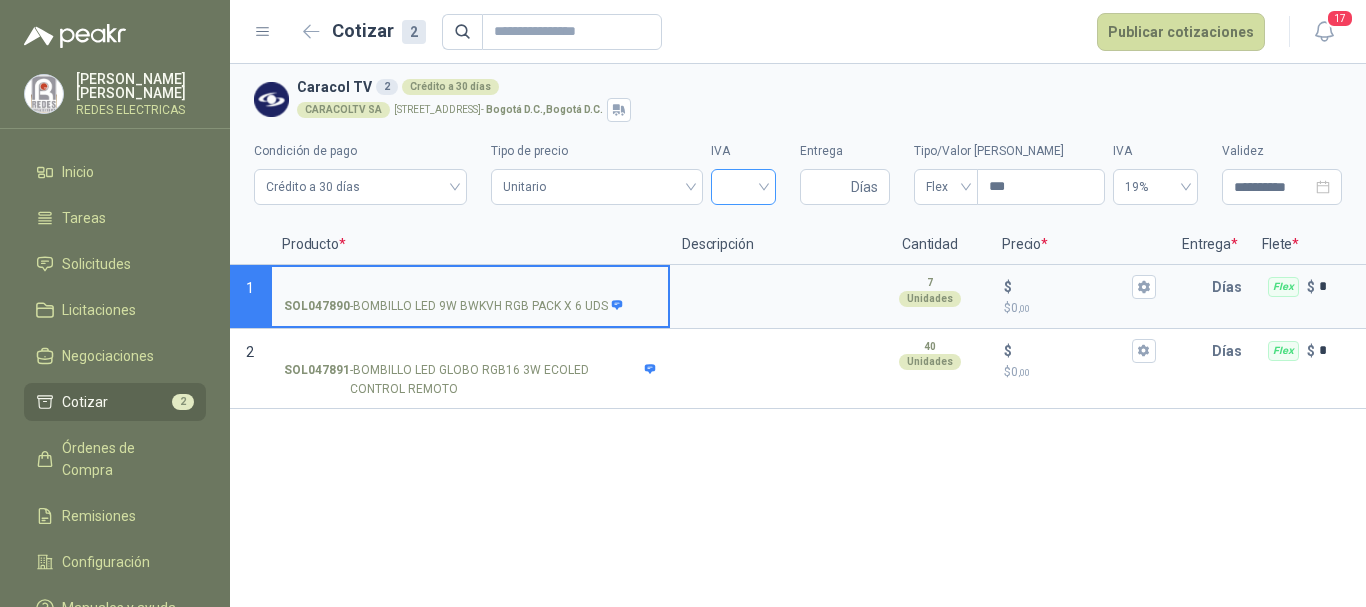 click at bounding box center (743, 185) 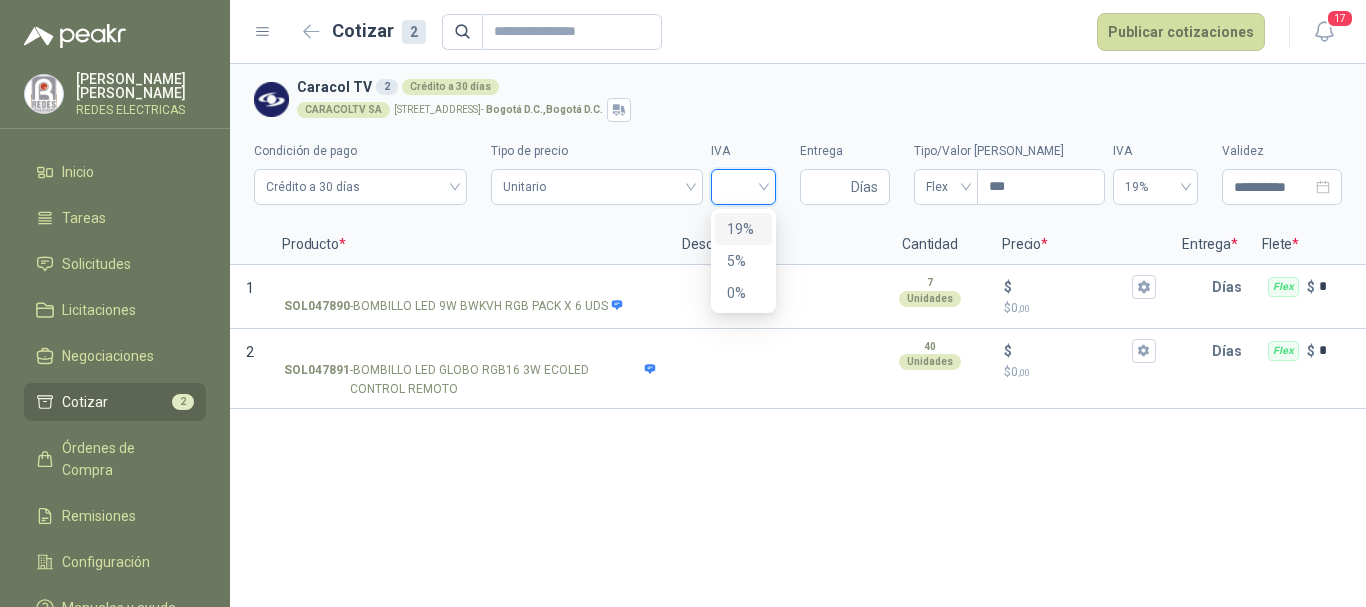 click on "19%" at bounding box center [743, 229] 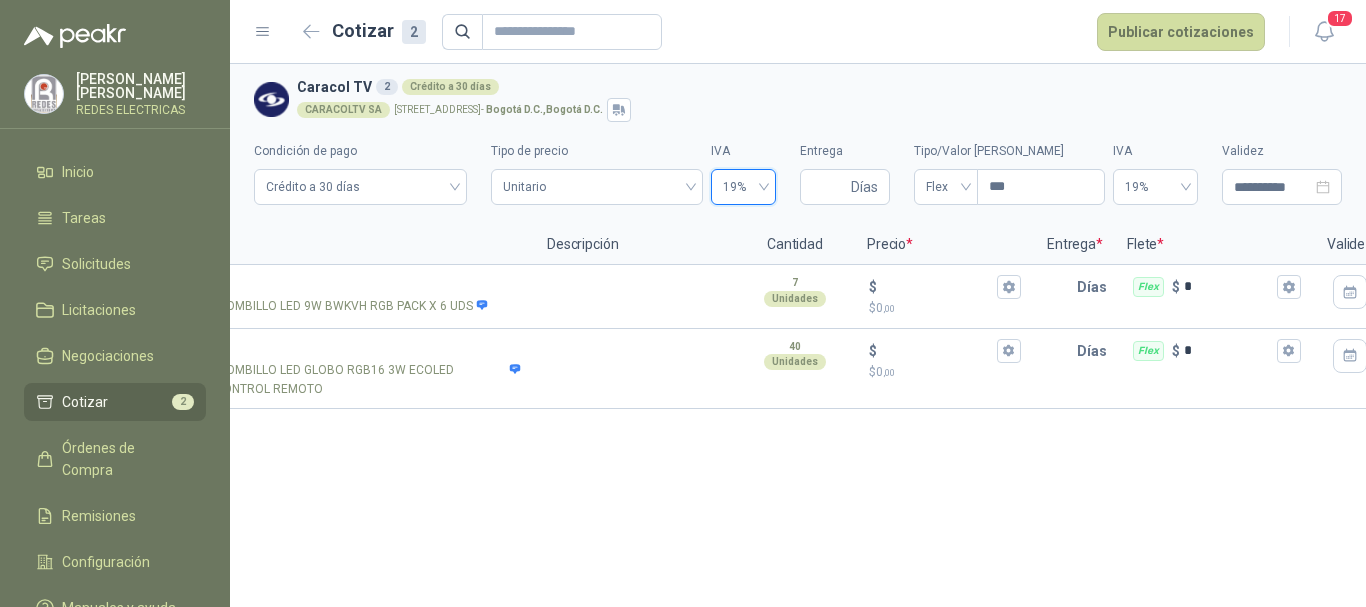 scroll, scrollTop: 0, scrollLeft: 146, axis: horizontal 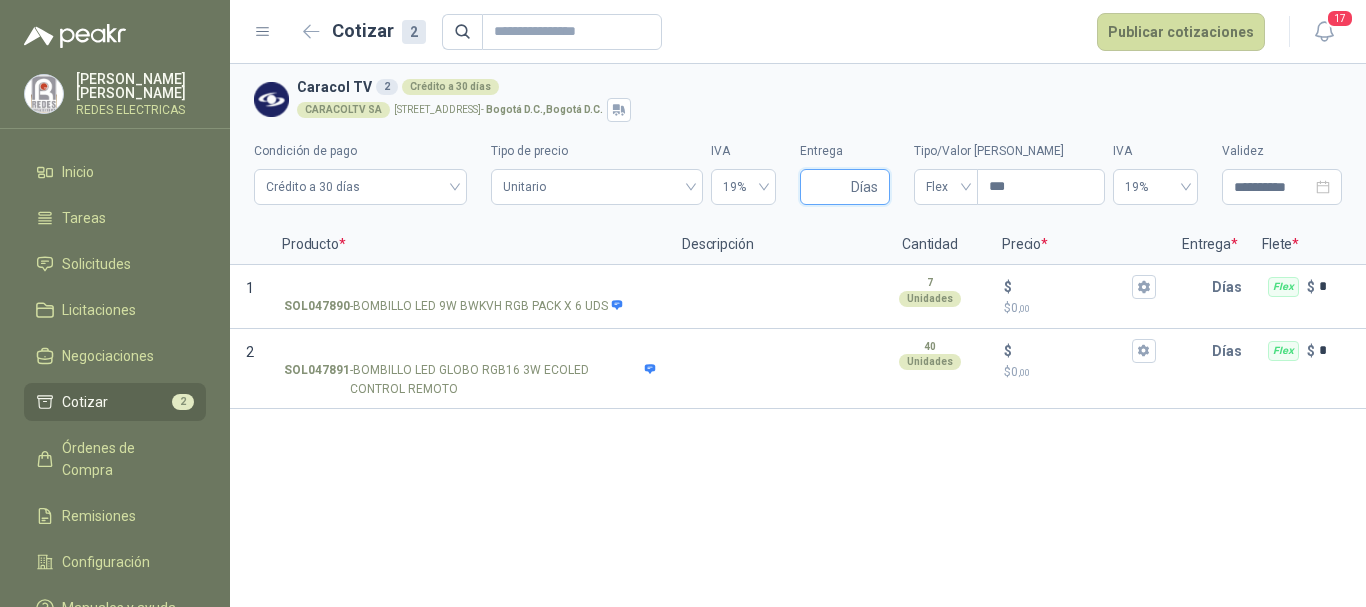 click on "Entrega" at bounding box center [829, 187] 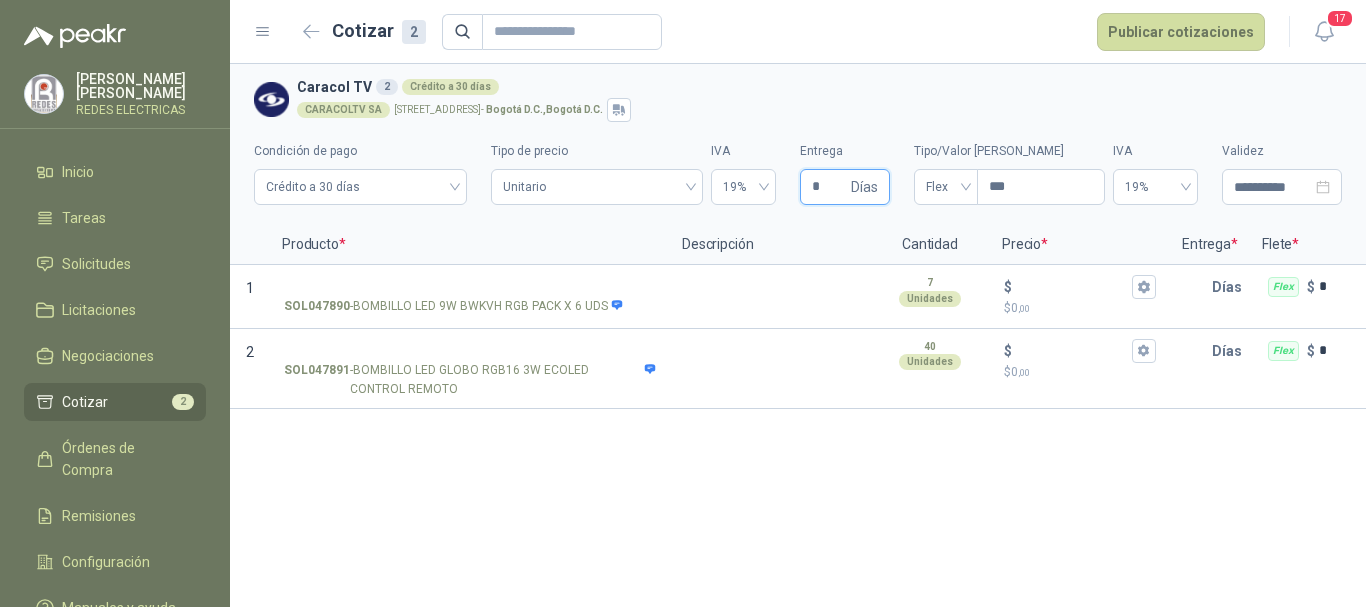 type on "**" 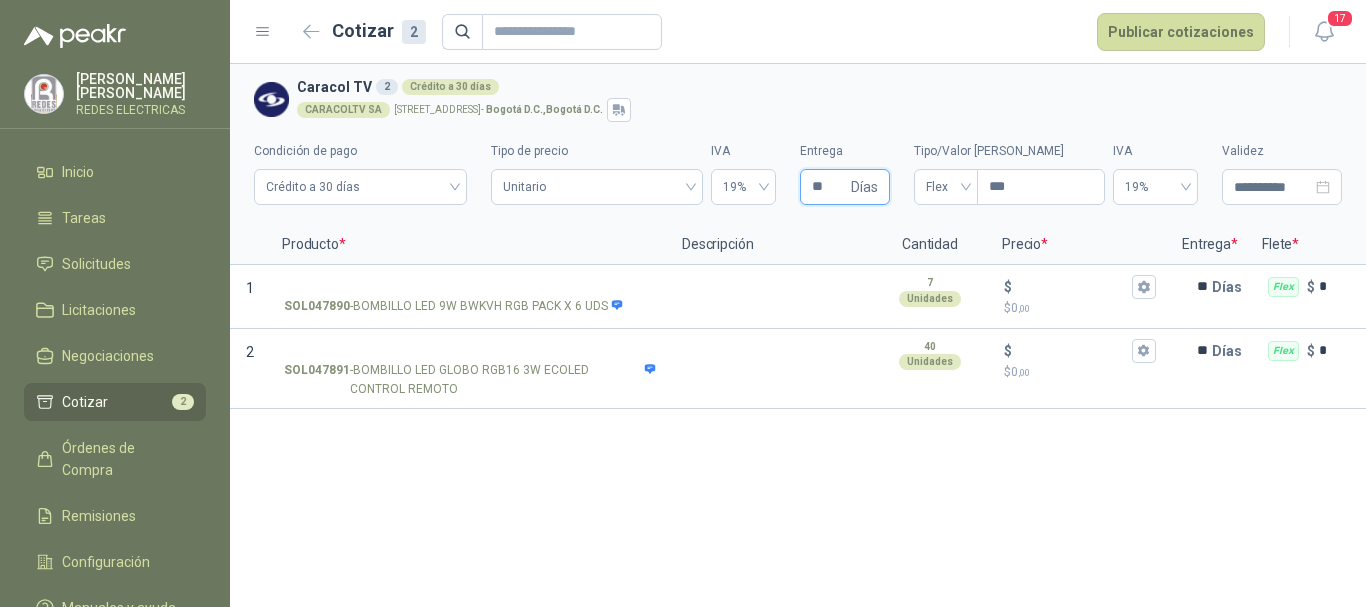 type 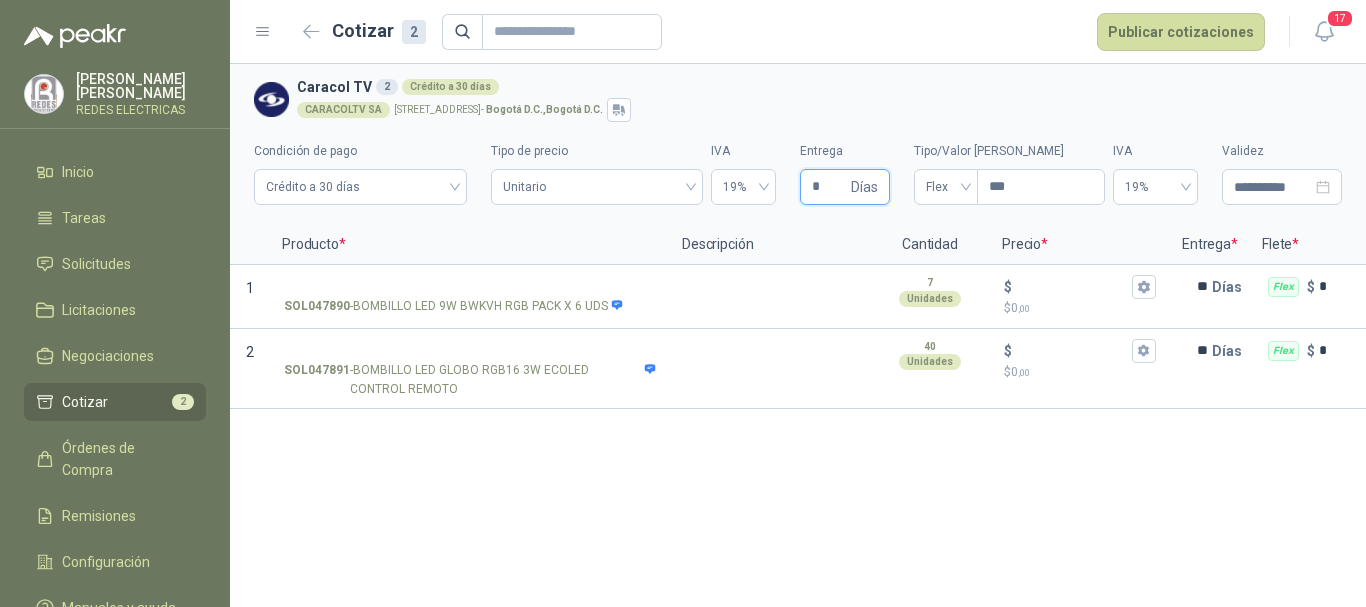 type 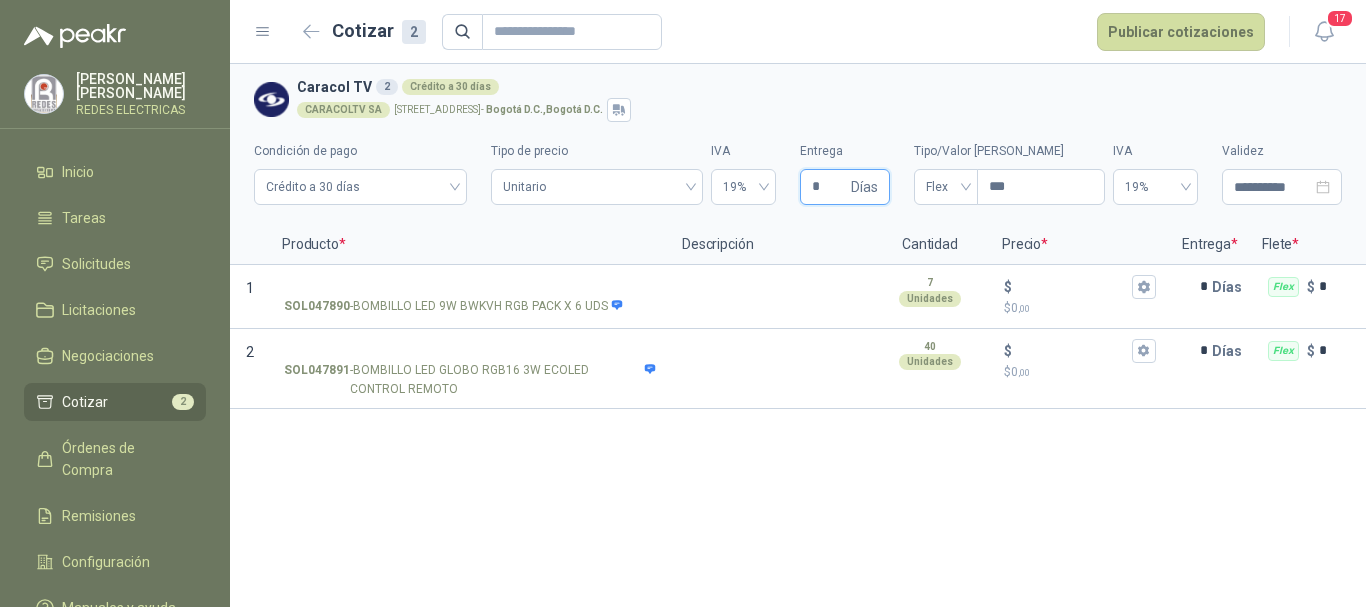 type 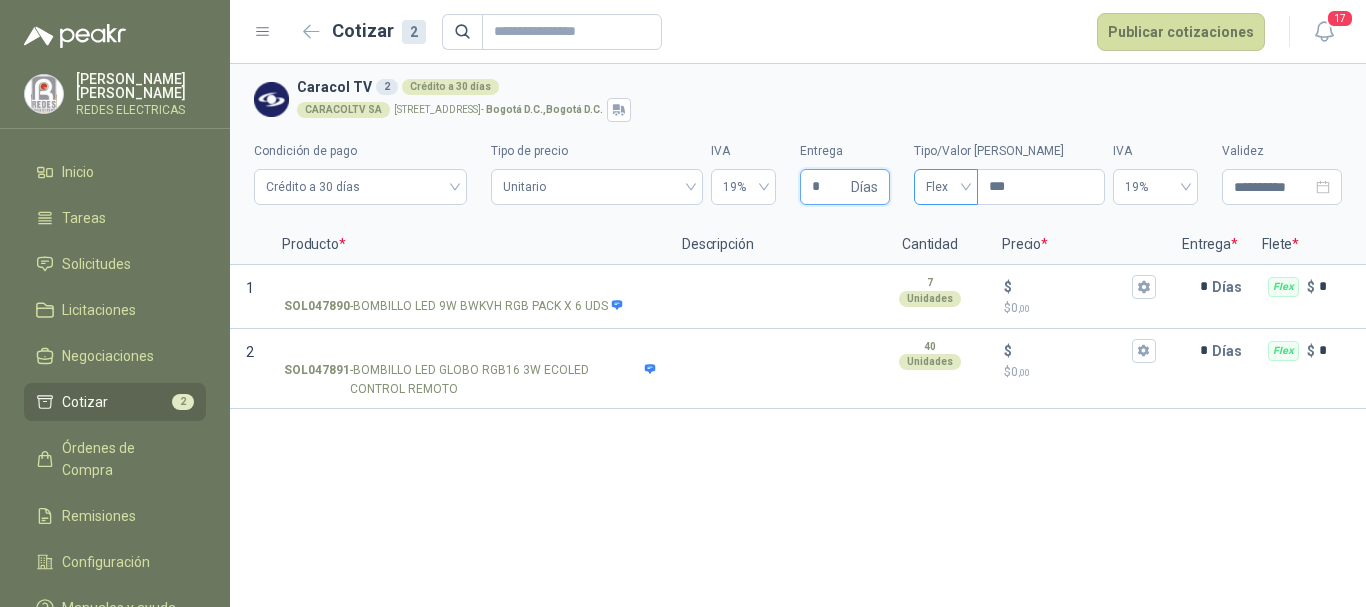 click on "Flex" at bounding box center (946, 187) 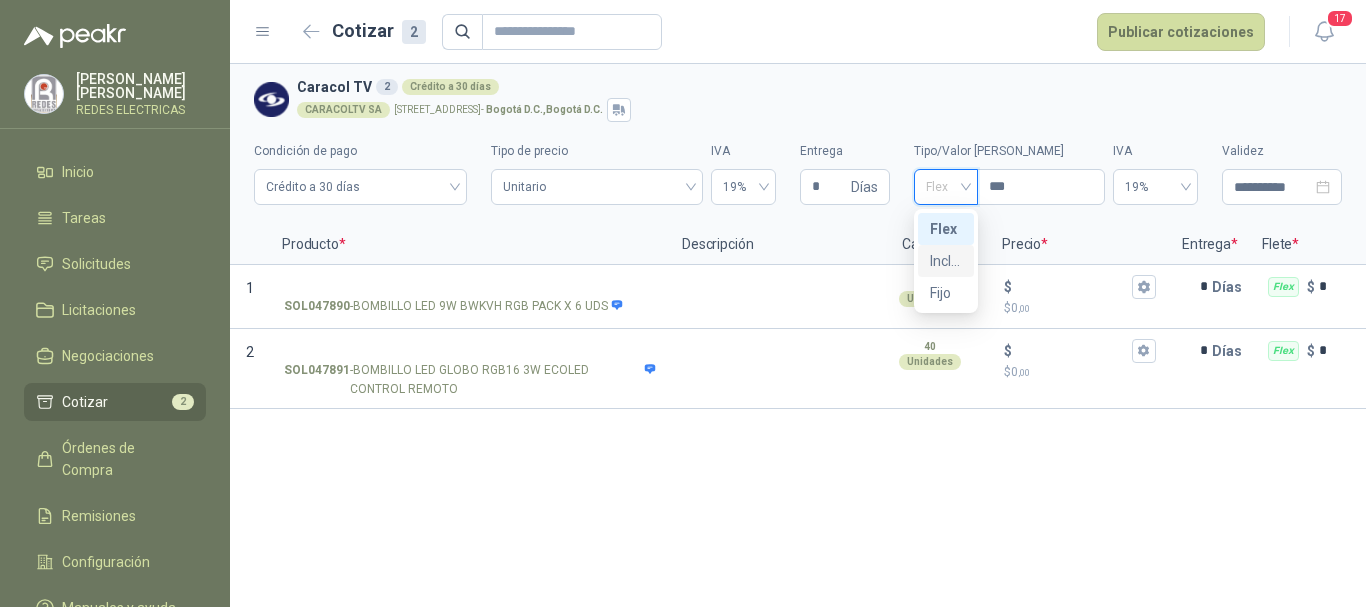 click on "Incluido" at bounding box center [946, 261] 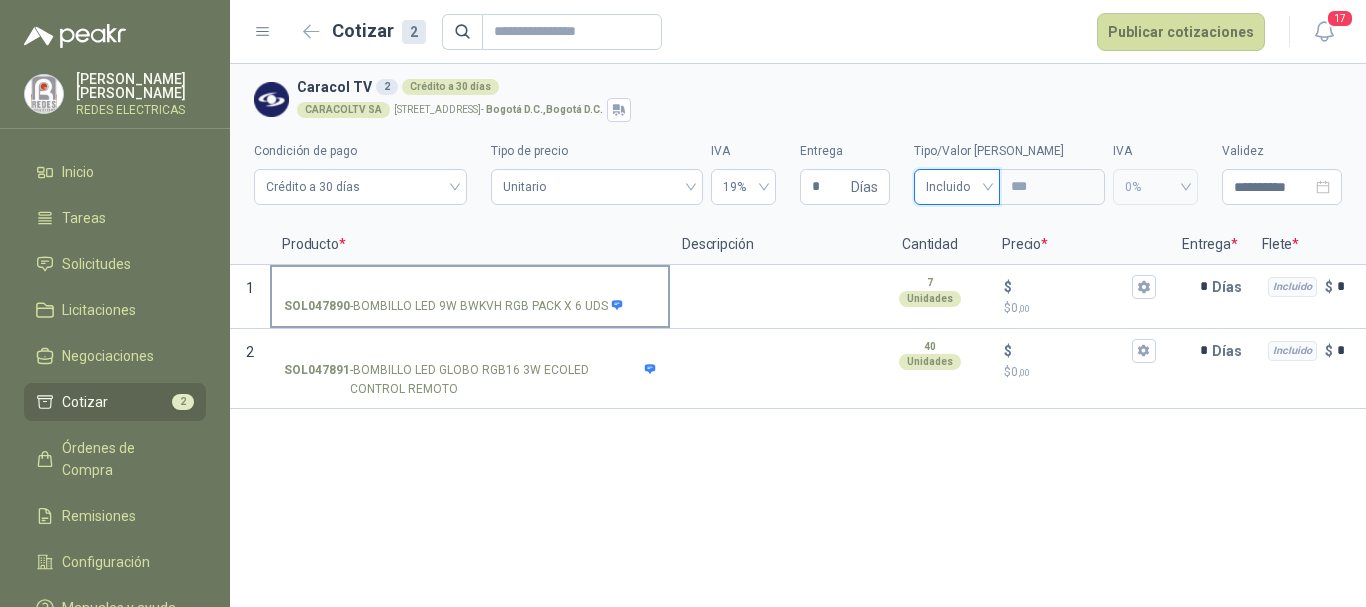 click on "SOL047890  -  BOMBILLO LED 9W ‎BWKVH RGB PACK X 6 UDS" at bounding box center (470, 287) 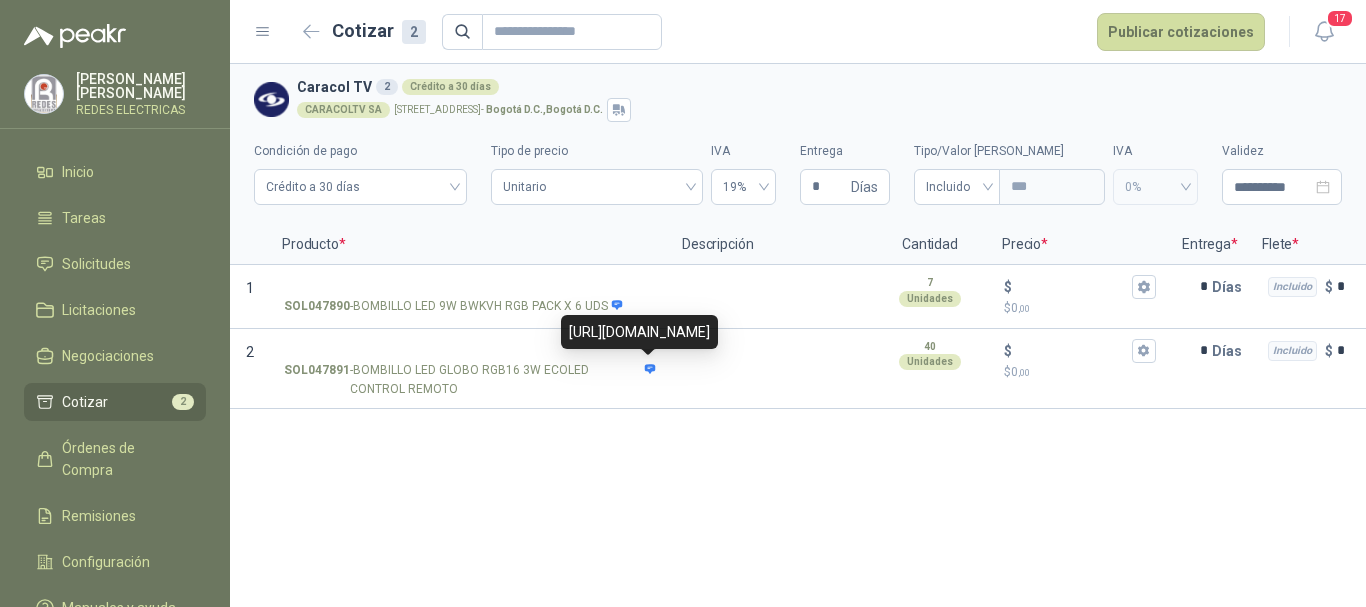 drag, startPoint x: 570, startPoint y: 330, endPoint x: 729, endPoint y: 324, distance: 159.11317 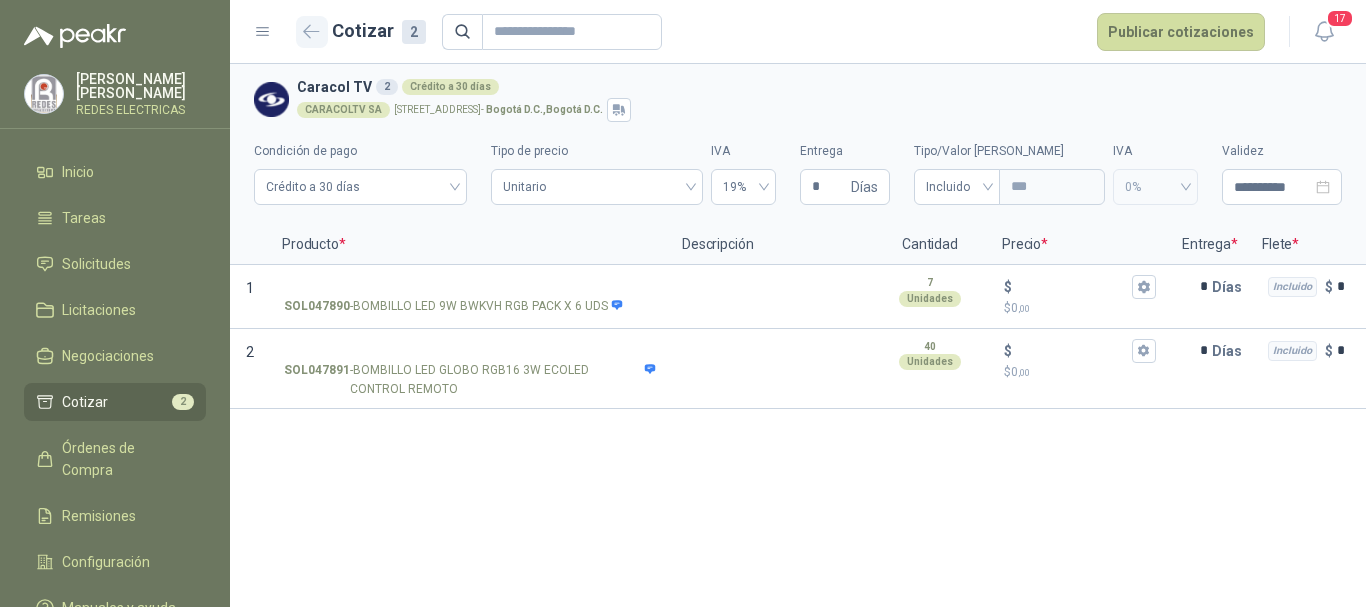 click 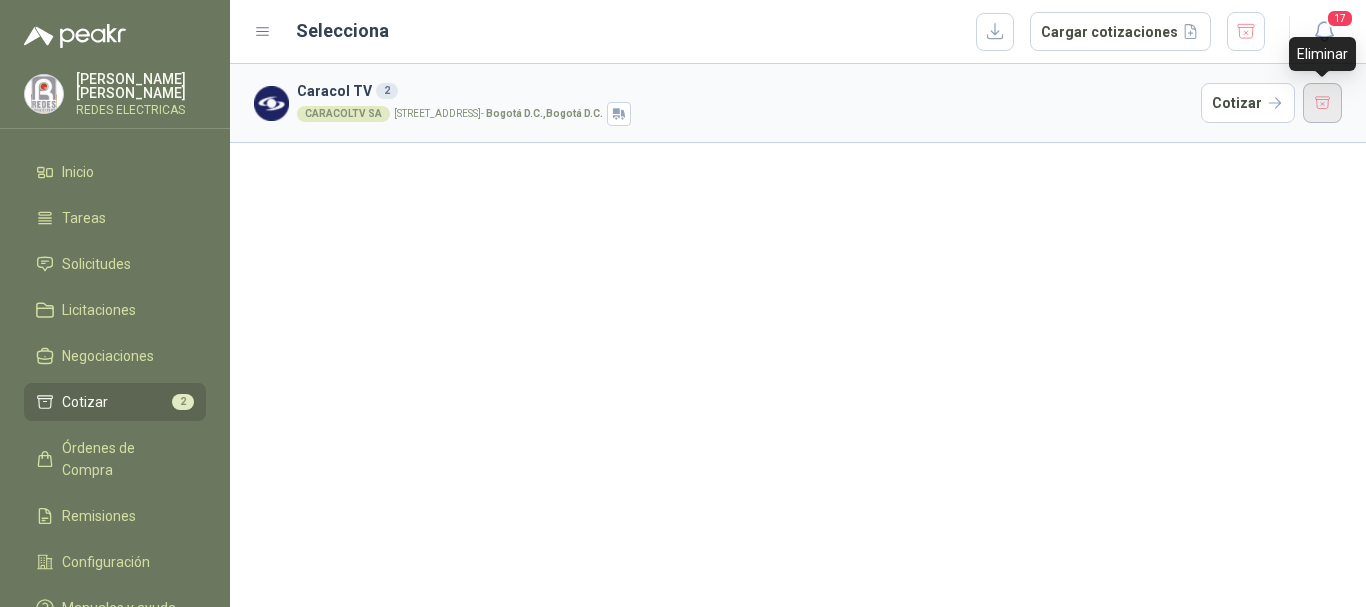 click at bounding box center [1323, 103] 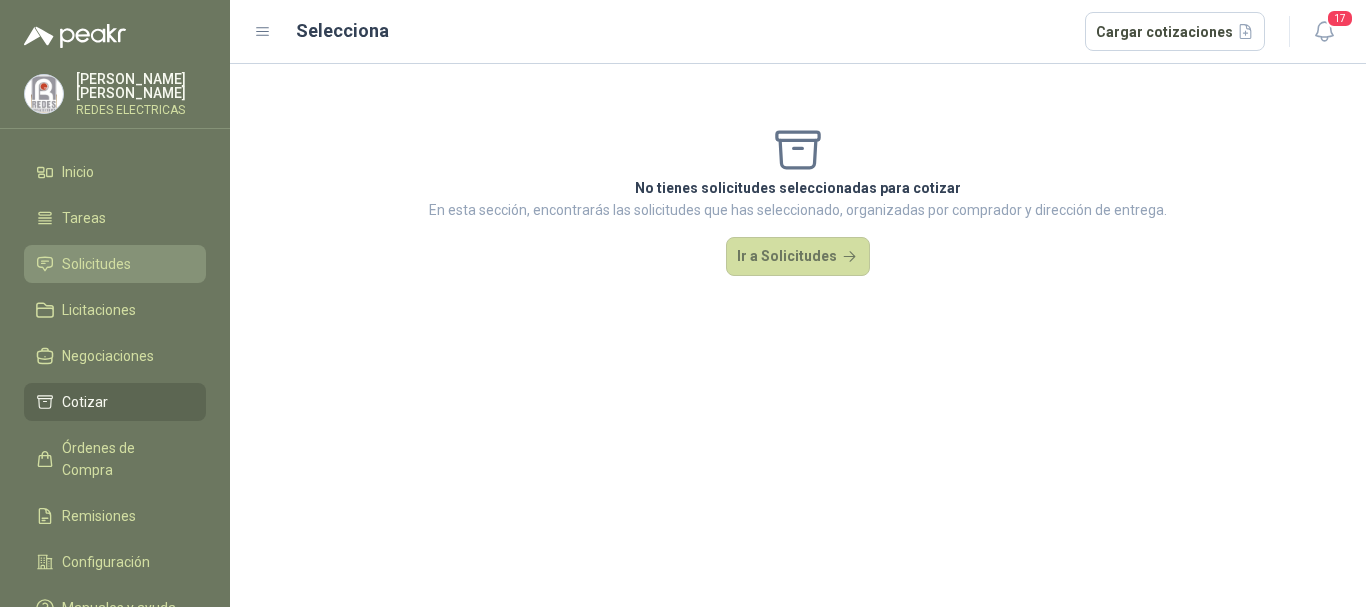 click on "Solicitudes" at bounding box center [96, 264] 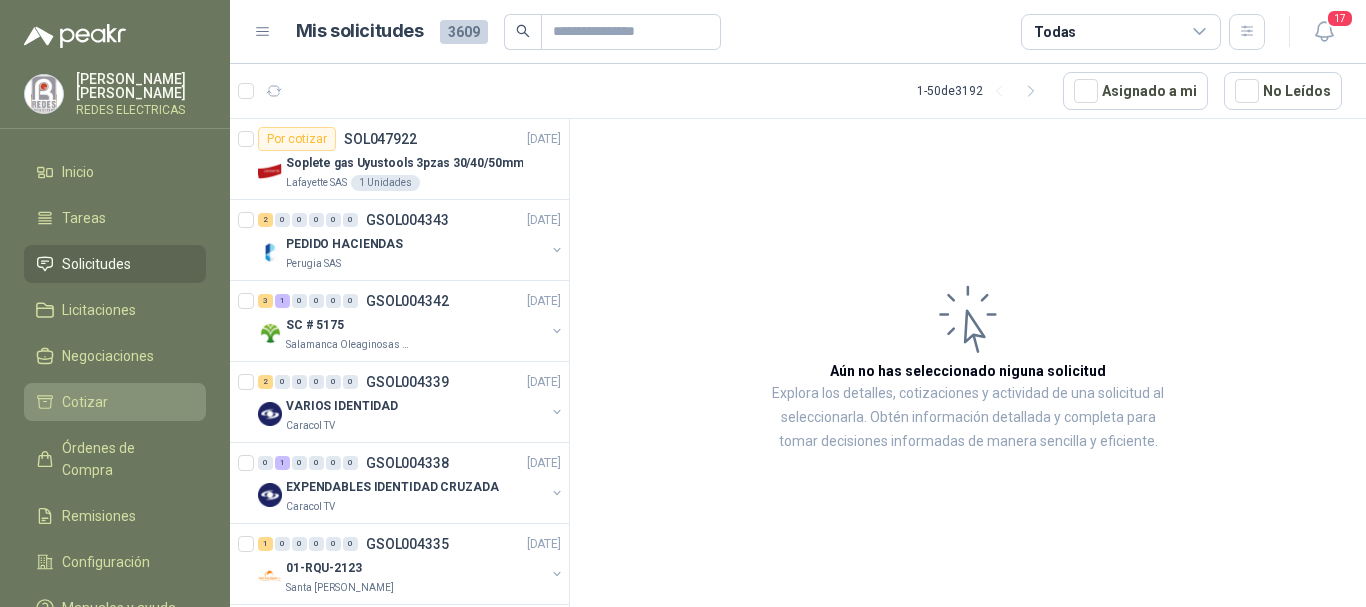 click on "Cotizar" at bounding box center (115, 402) 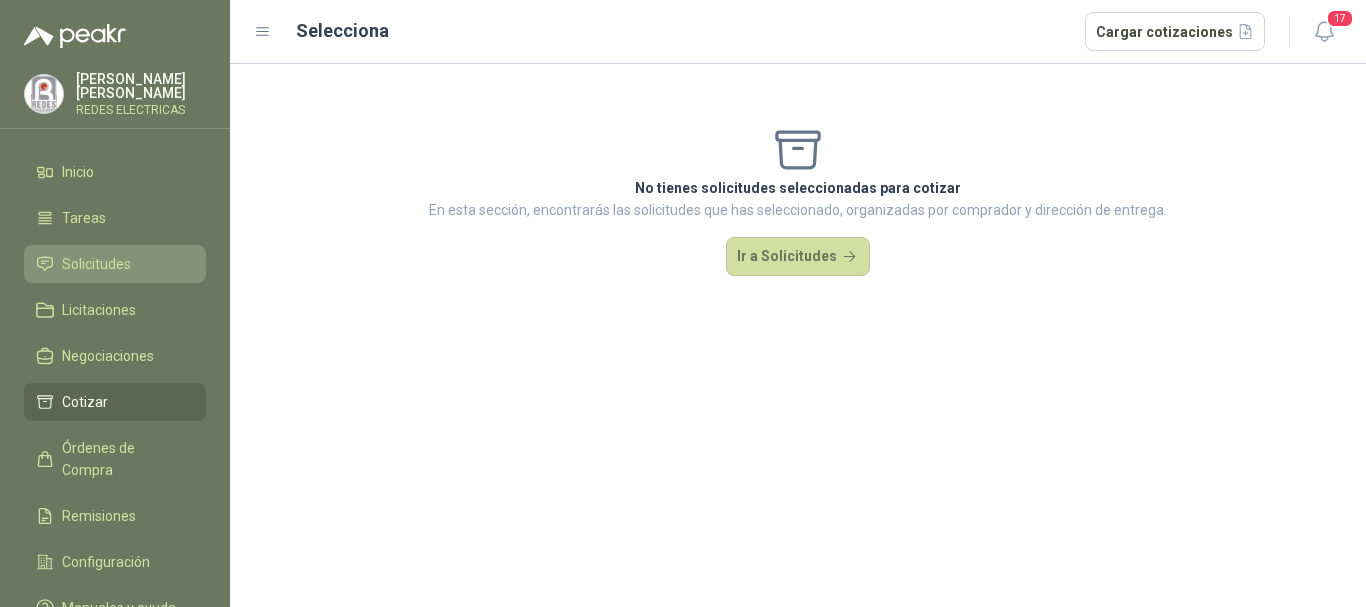 click on "Solicitudes" at bounding box center (96, 264) 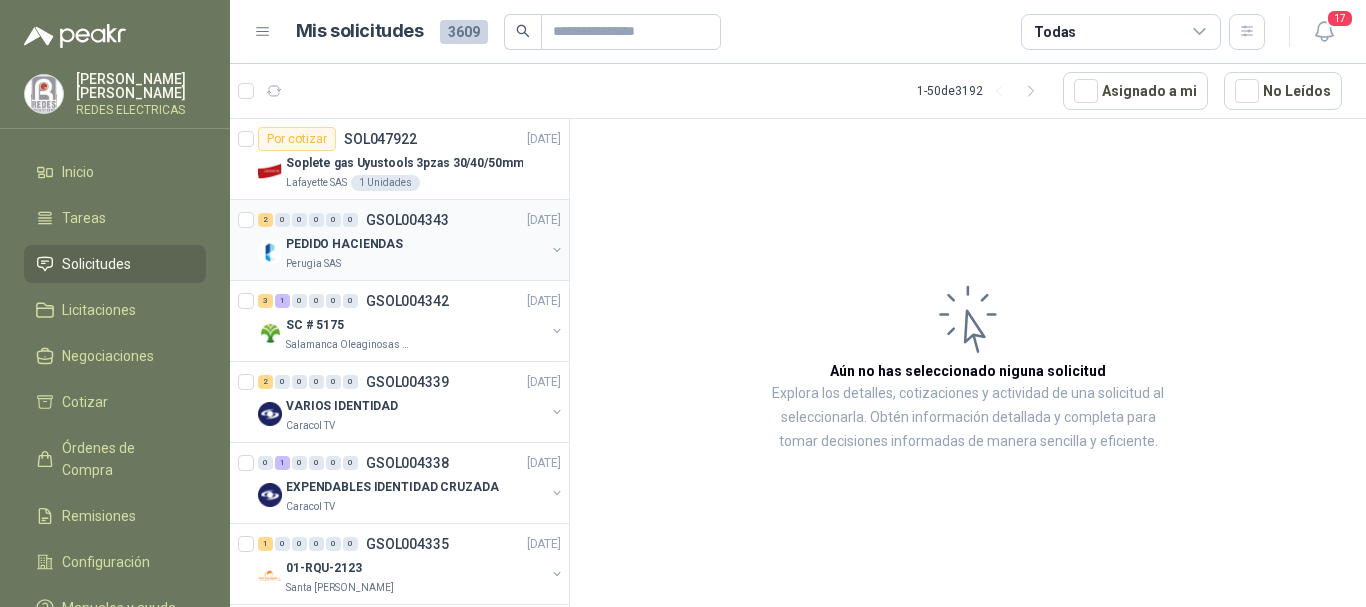 click on "PEDIDO HACIENDAS" at bounding box center (415, 244) 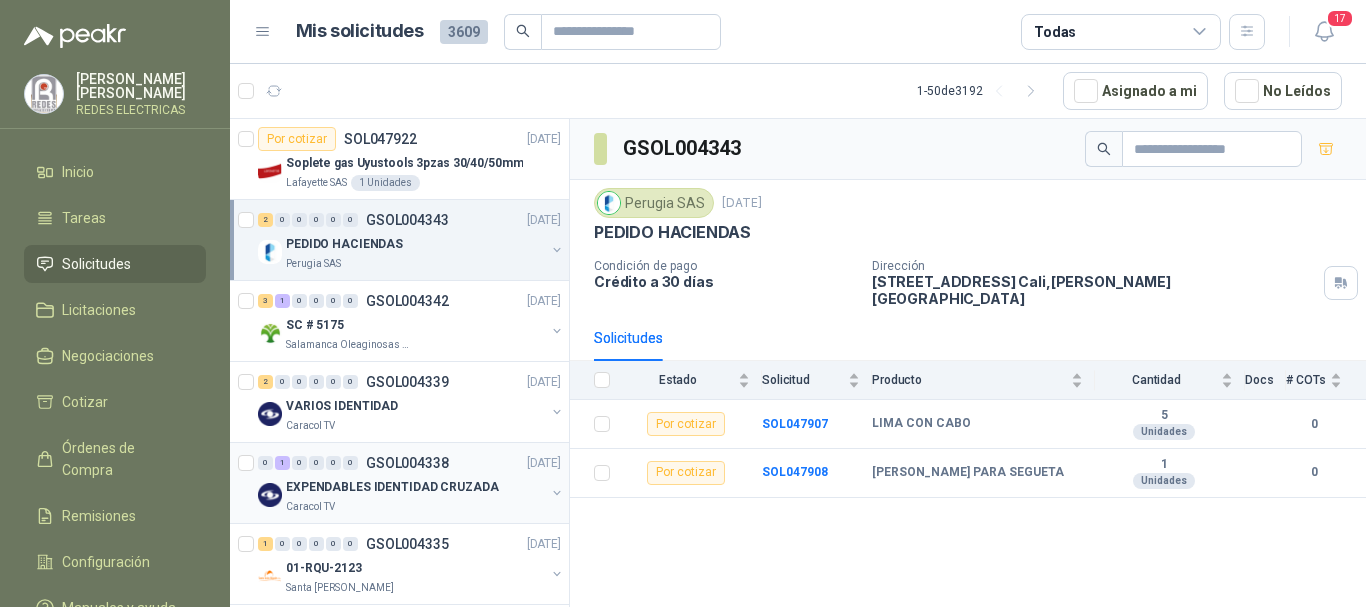 click on "[DATE]" at bounding box center [544, 463] 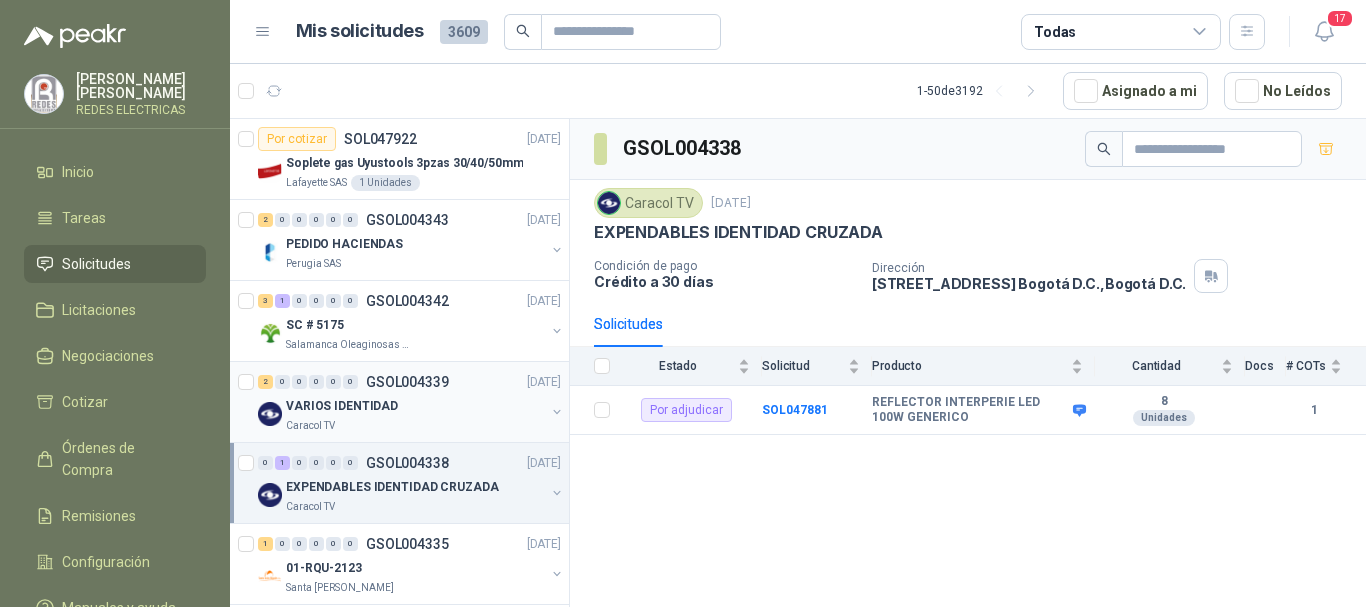 click on "Caracol TV" at bounding box center [415, 426] 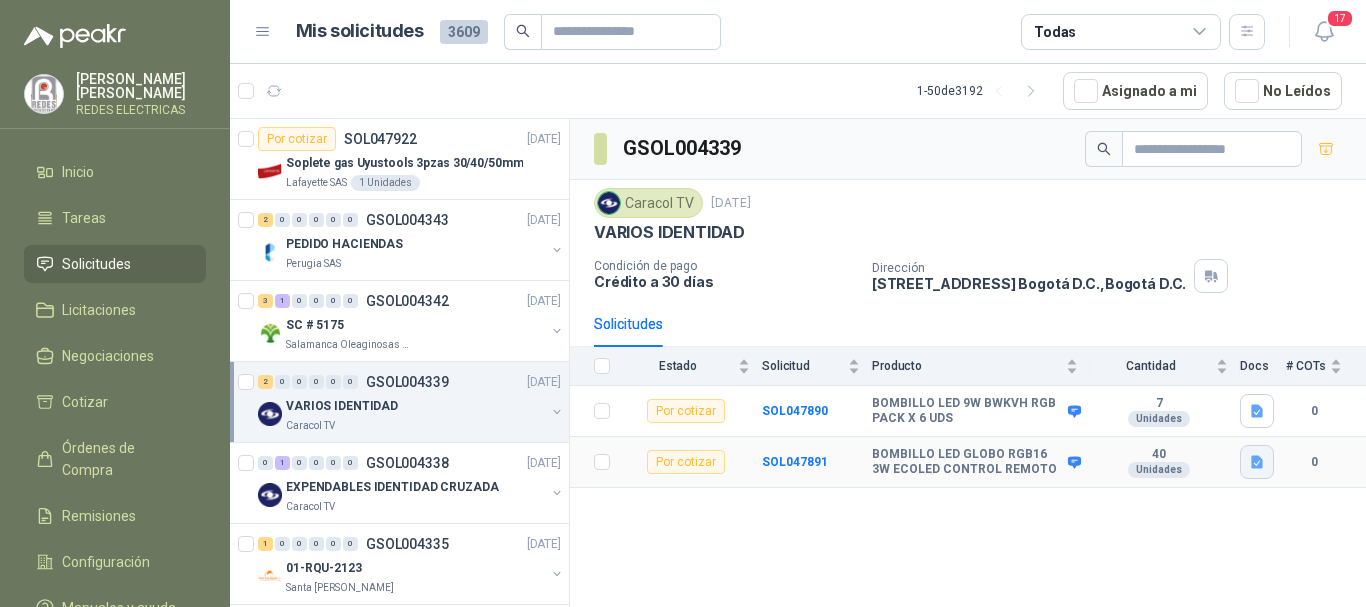 click 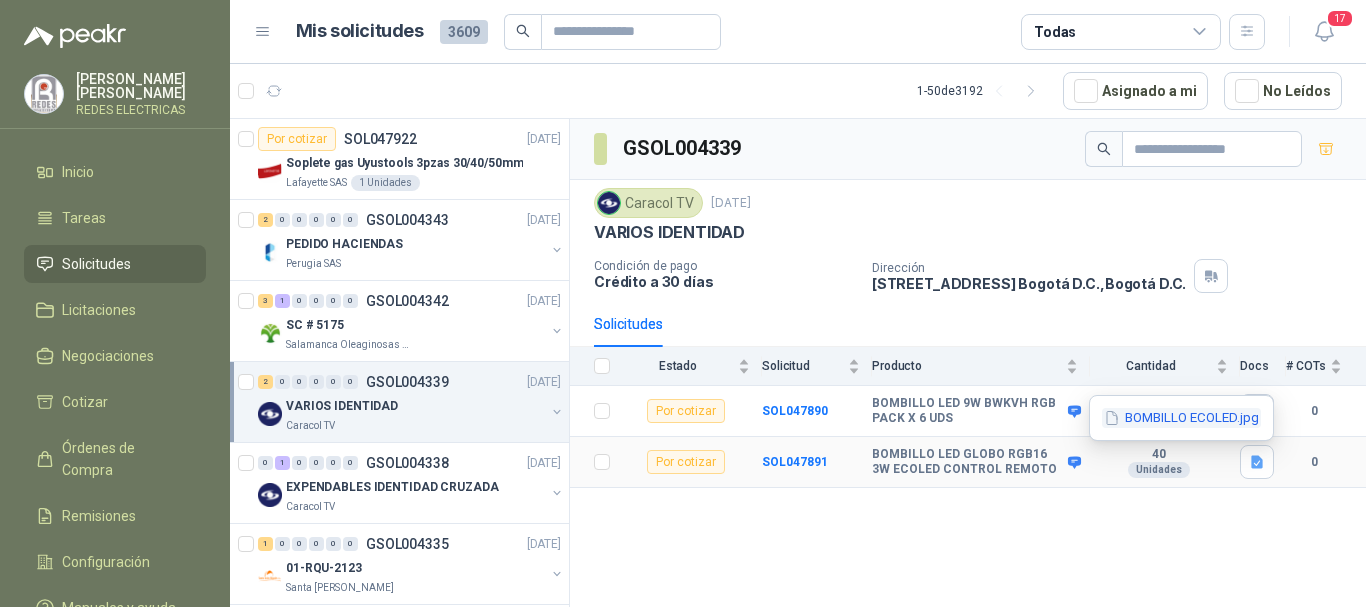click on "BOMBILLO ECOLED.jpg" at bounding box center [1181, 418] 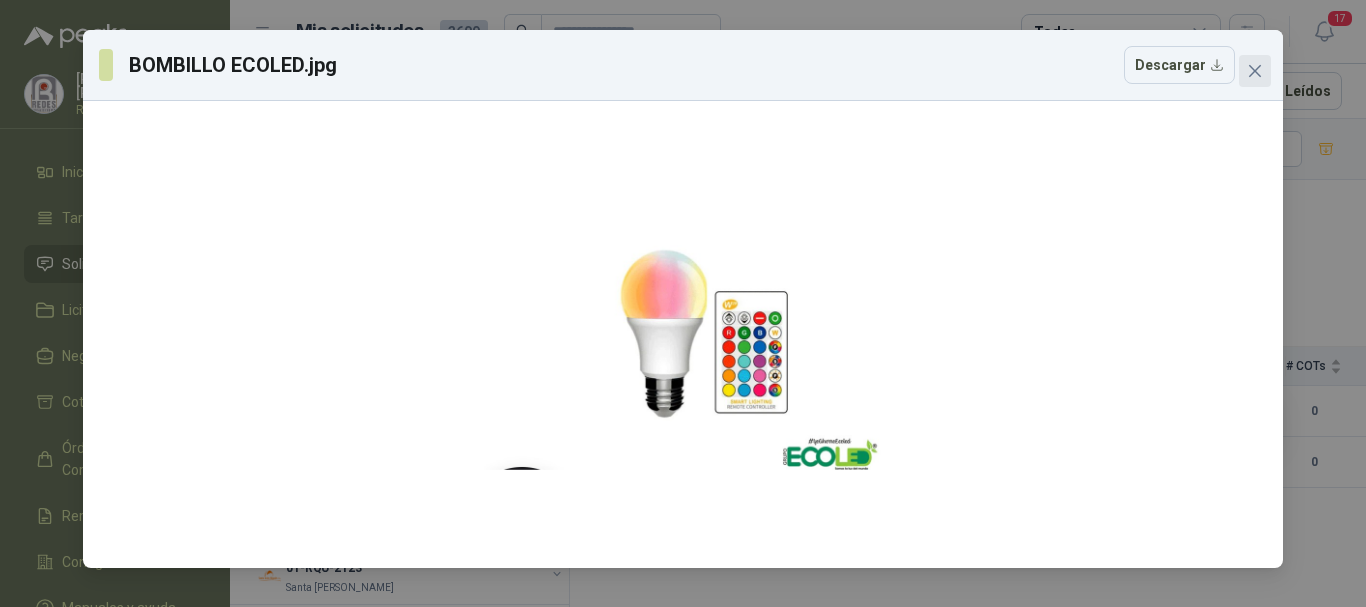 click 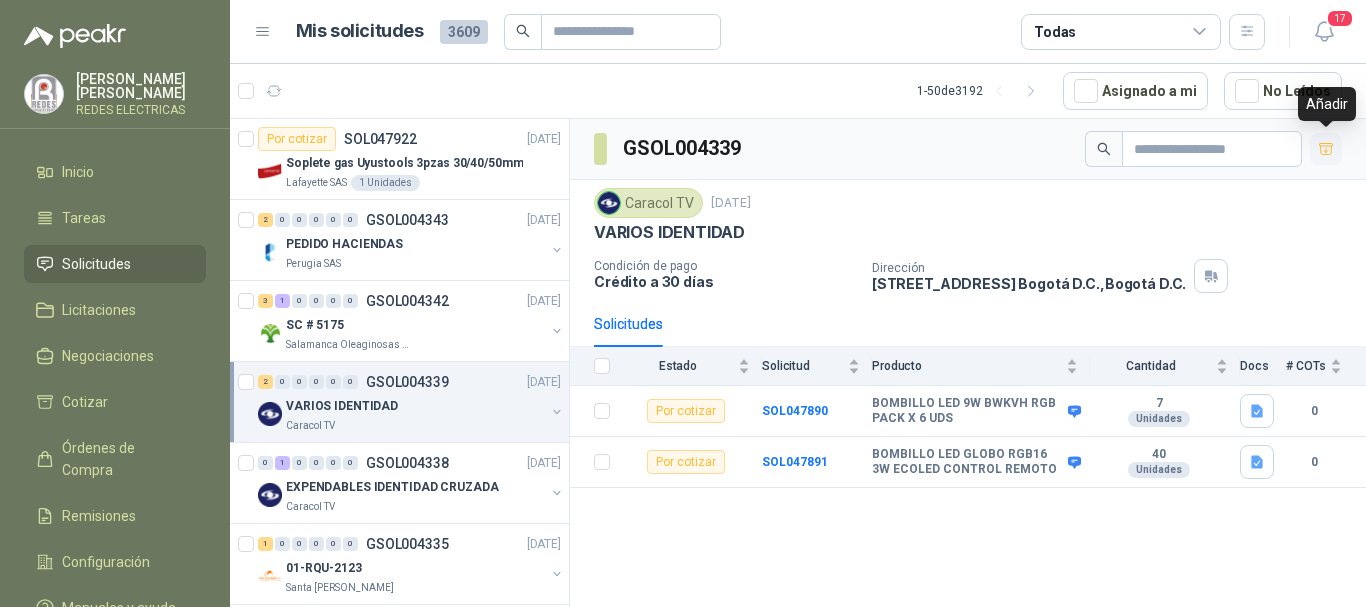 click 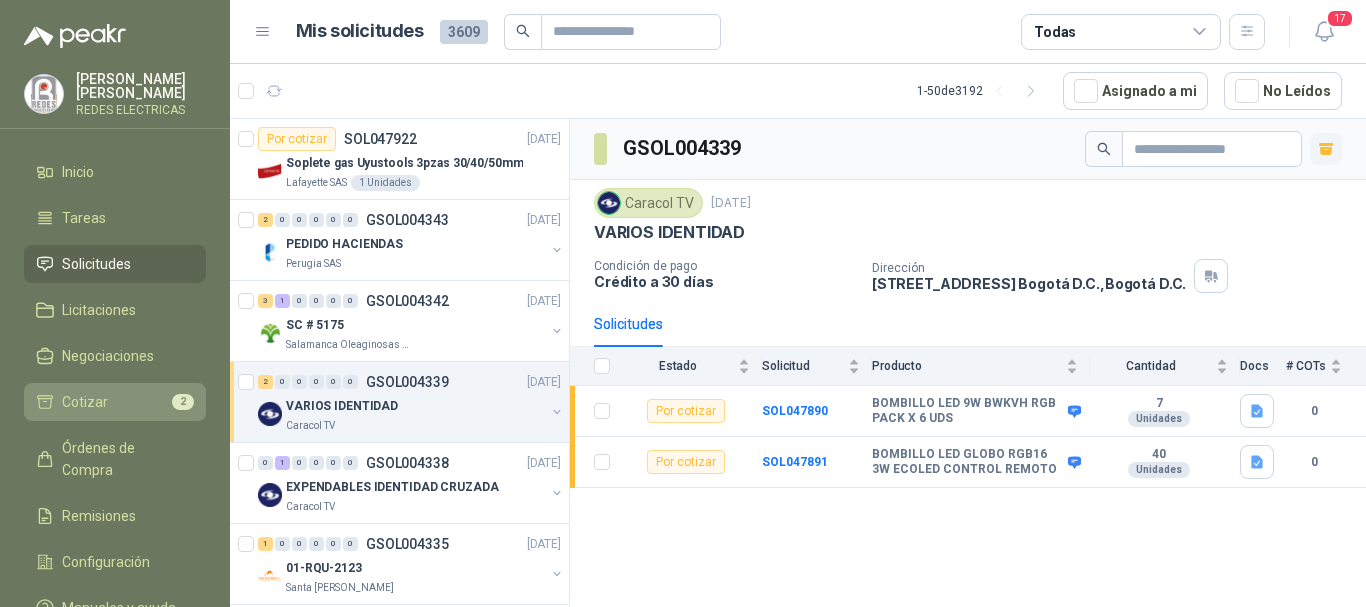 click on "Cotizar 2" at bounding box center [115, 402] 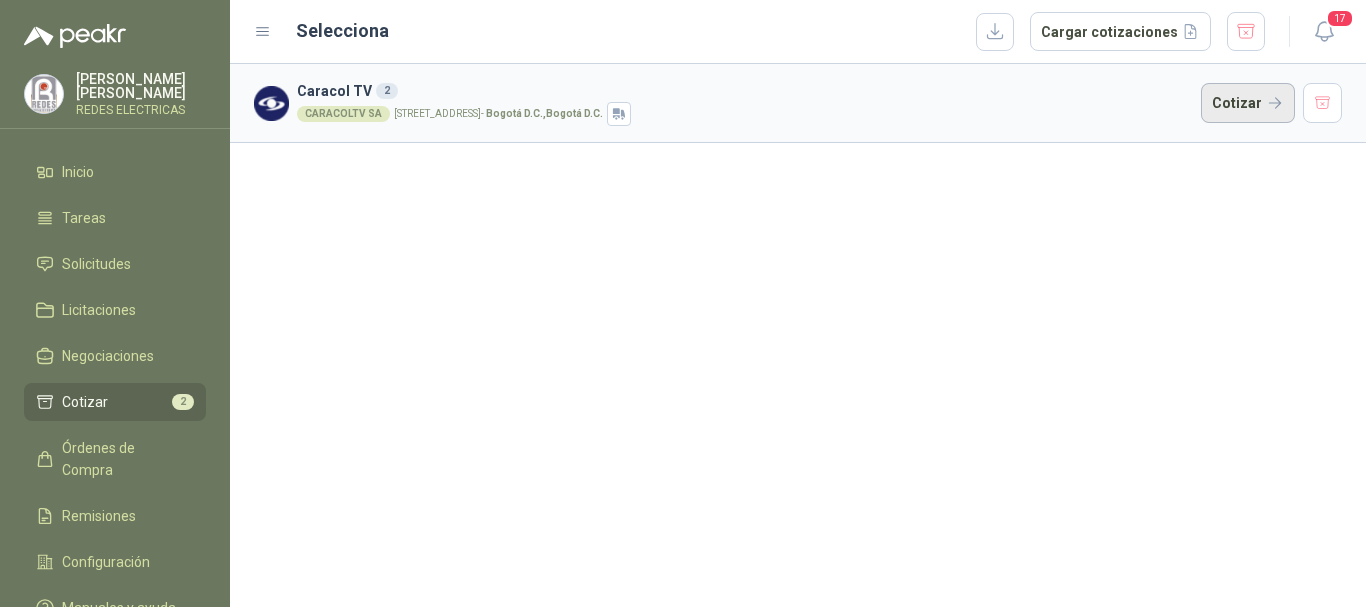 click on "Cotizar" at bounding box center (1248, 103) 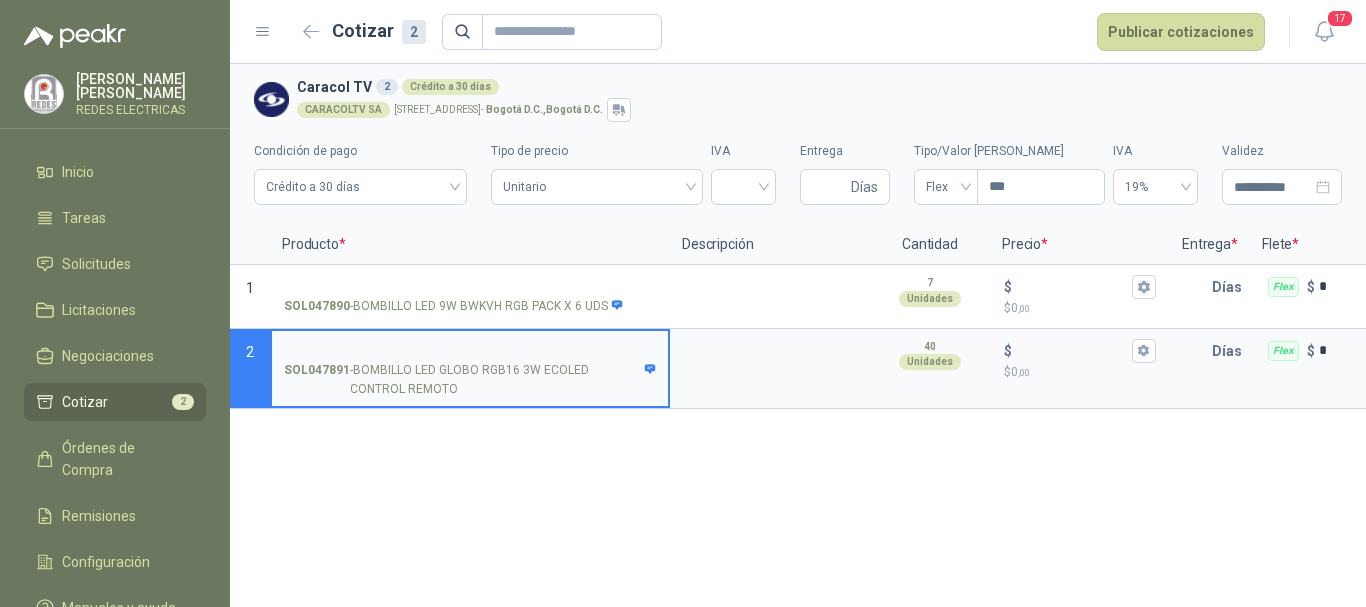 click on "SOL047891  -  BOMBILLO LED GLOBO RGB16 3W ECOLED CONTROL REMOTO" at bounding box center (470, 369) 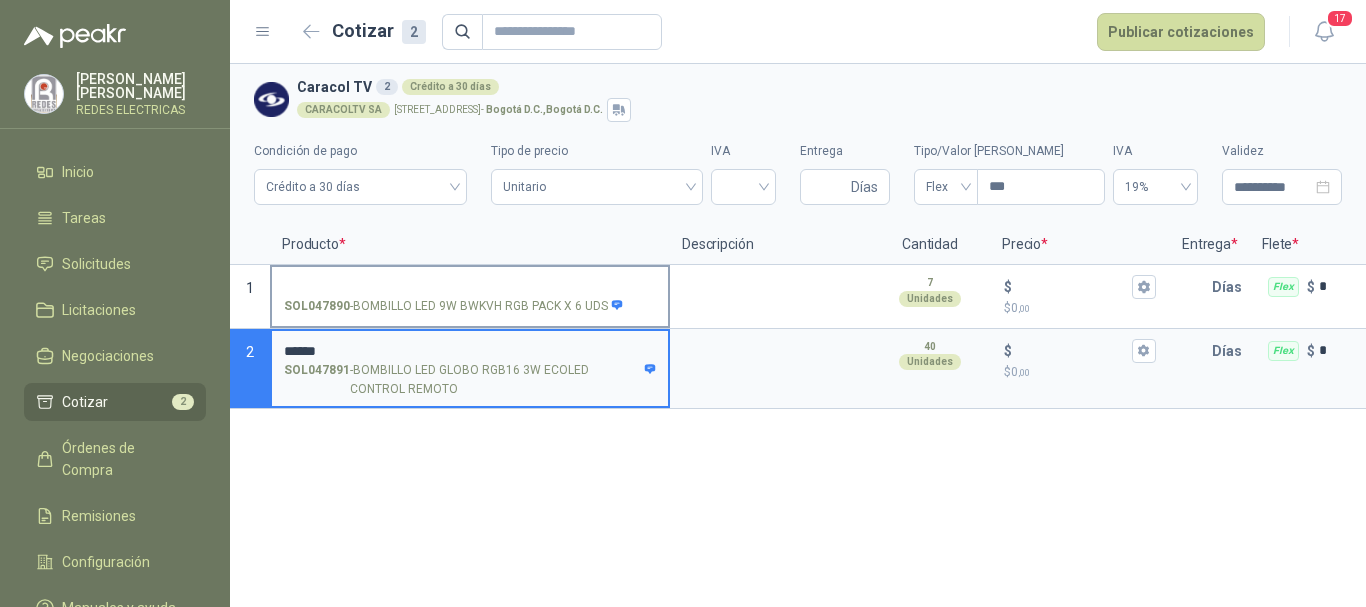 click on "SOL047890  -  BOMBILLO LED 9W ‎BWKVH RGB PACK X 6 UDS" at bounding box center (470, 287) 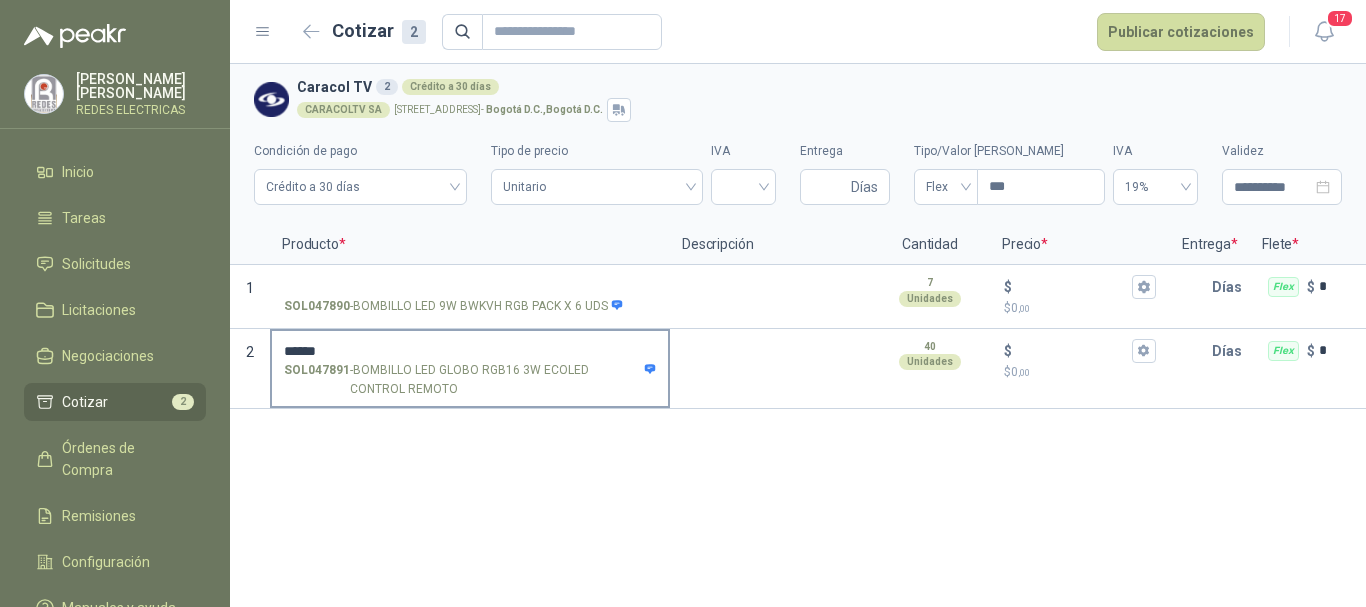 click on "****** SOL047891  -  BOMBILLO LED GLOBO RGB16 3W ECOLED CONTROL REMOTO" at bounding box center (470, 369) 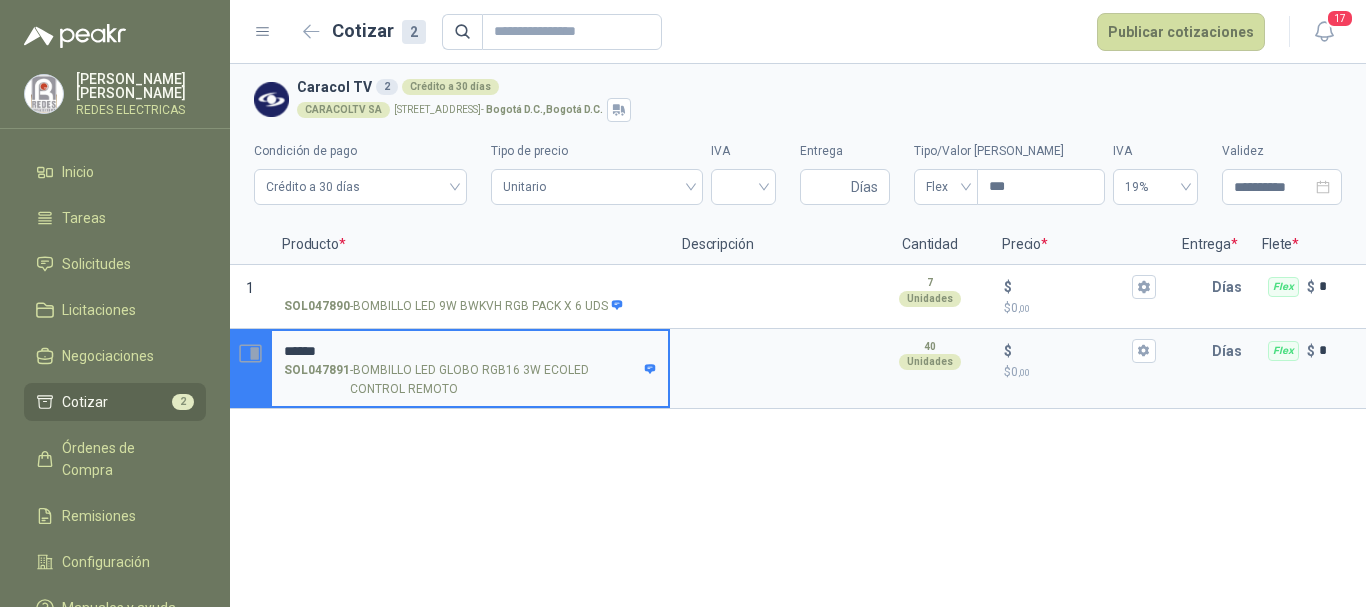 drag, startPoint x: 329, startPoint y: 346, endPoint x: 252, endPoint y: 346, distance: 77 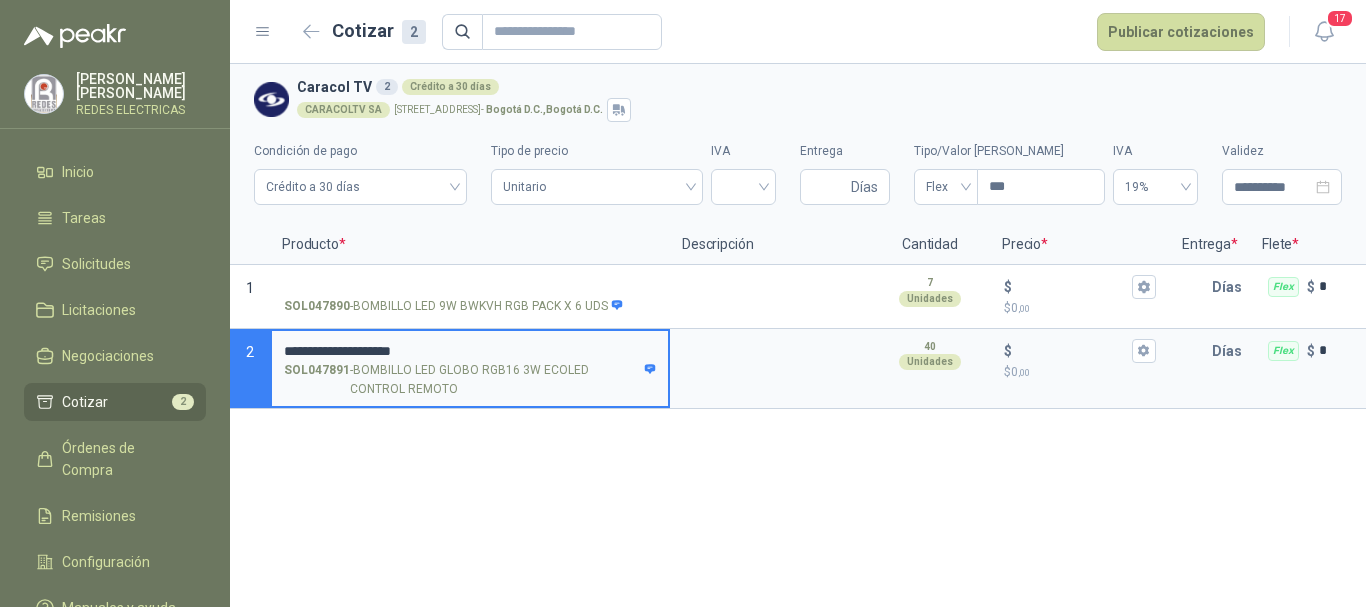 click on "**********" at bounding box center (470, 351) 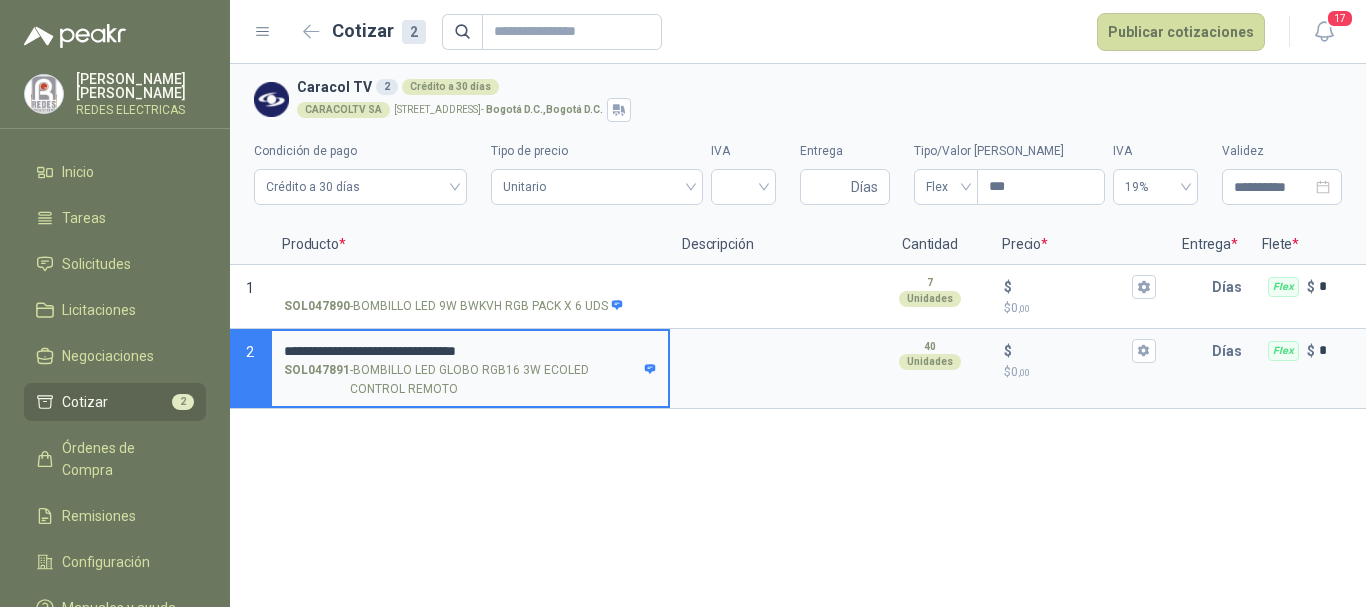 click on "**********" at bounding box center [470, 351] 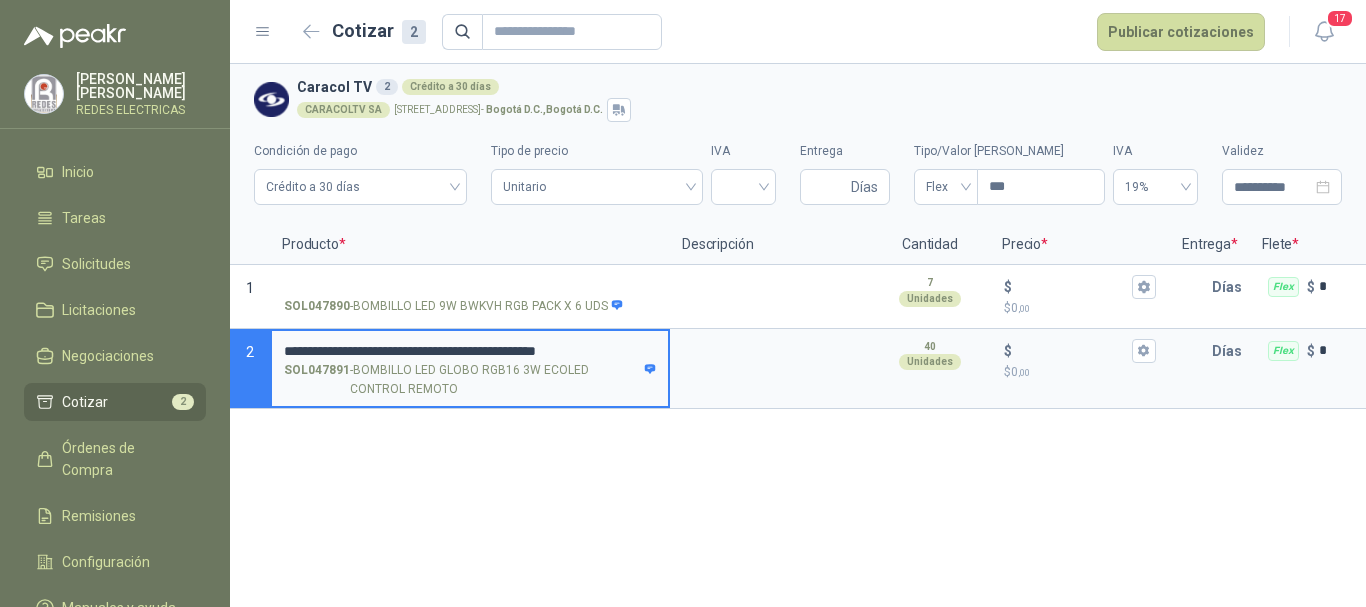 scroll, scrollTop: 0, scrollLeft: 9, axis: horizontal 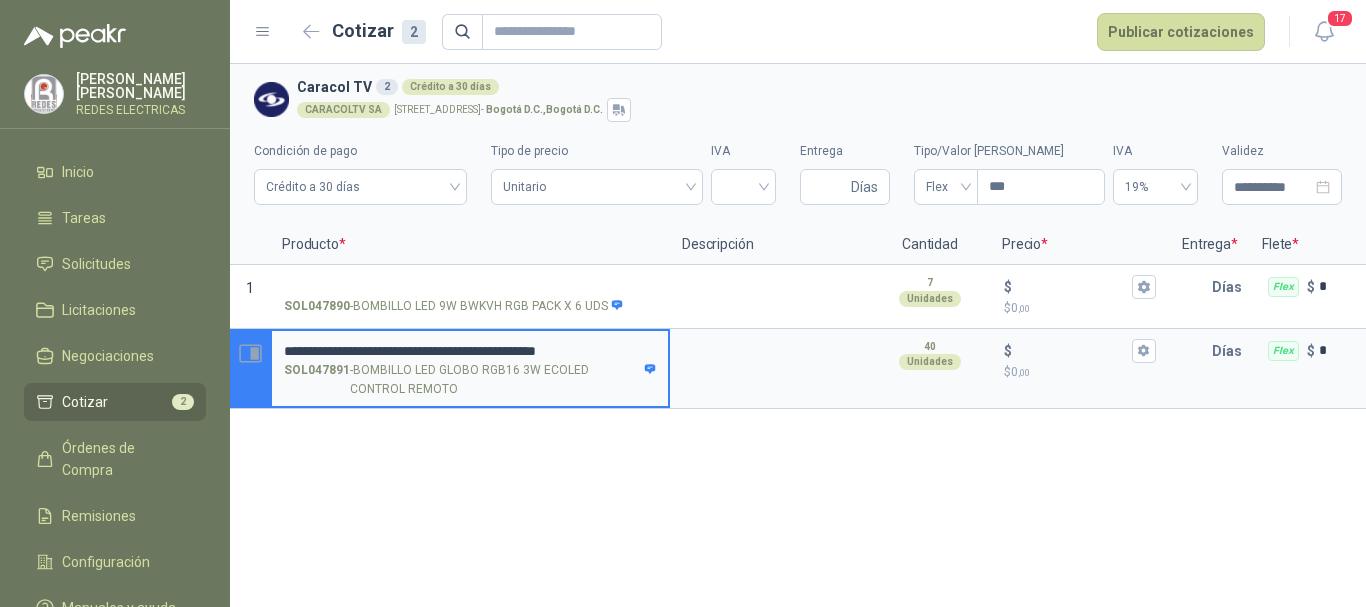 drag, startPoint x: 651, startPoint y: 350, endPoint x: 253, endPoint y: 349, distance: 398.00125 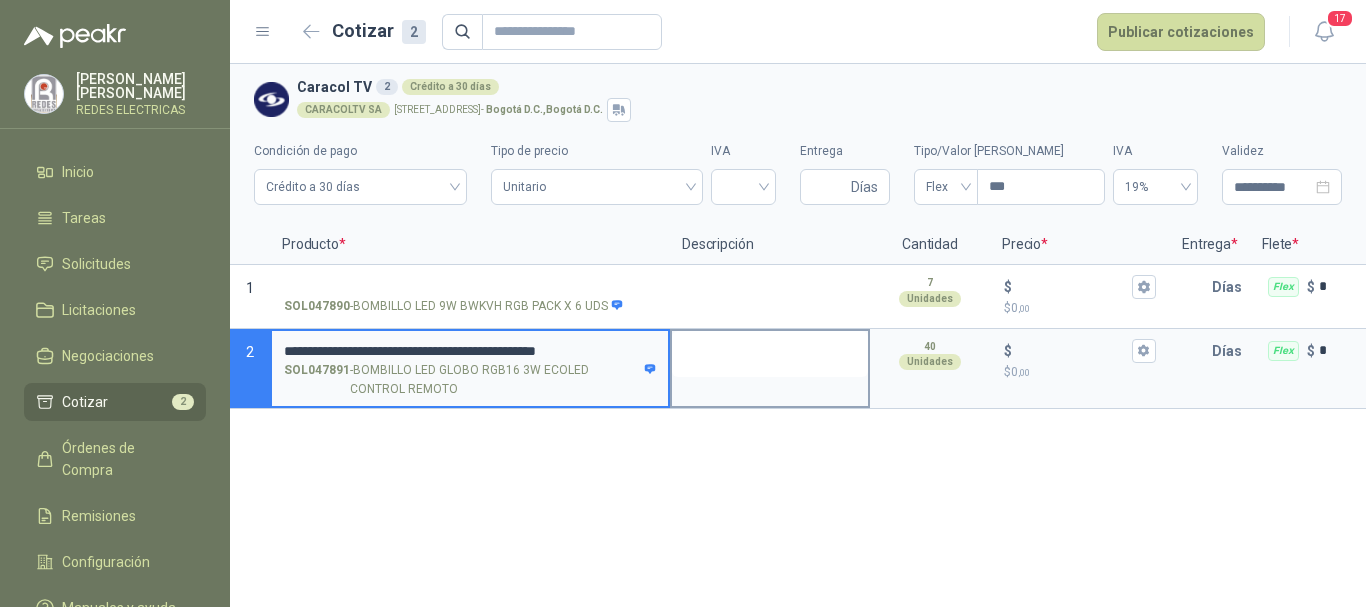 type on "**********" 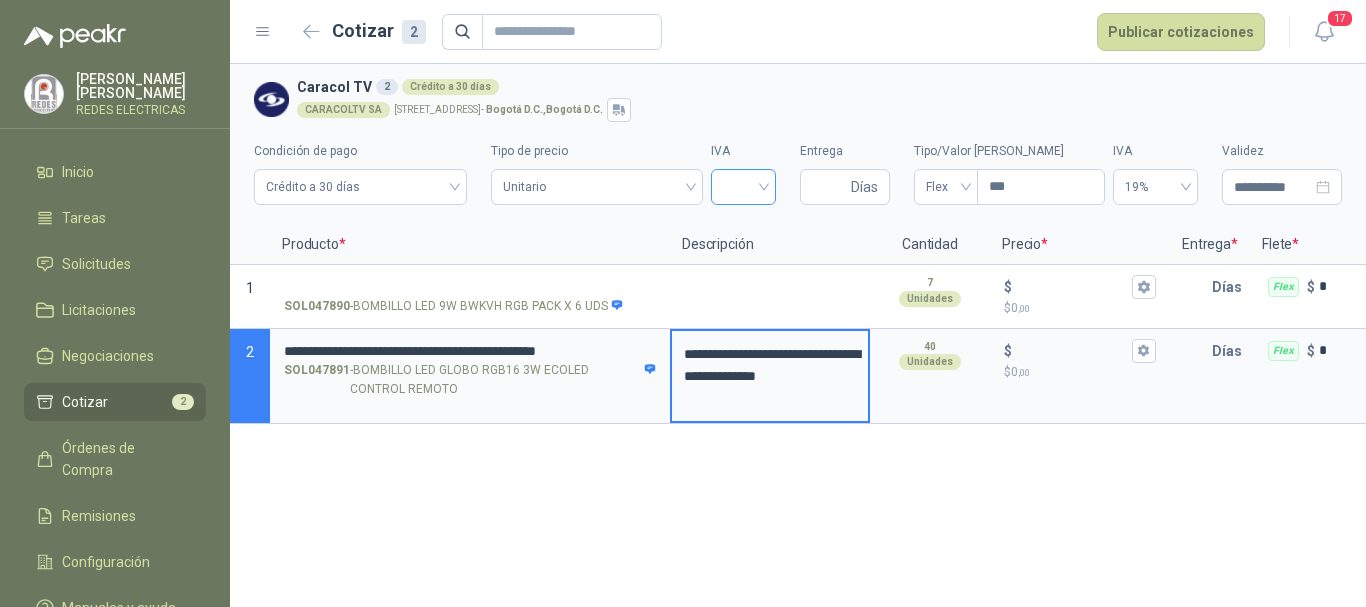 click at bounding box center (743, 185) 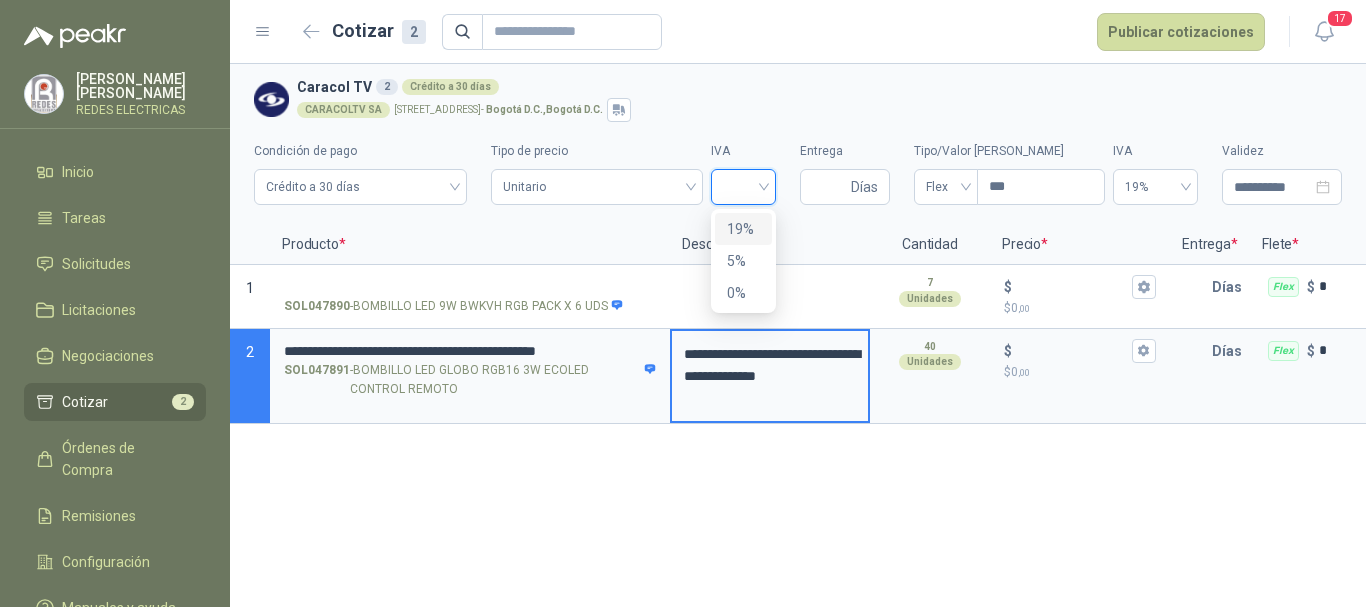 click on "19%" at bounding box center [743, 229] 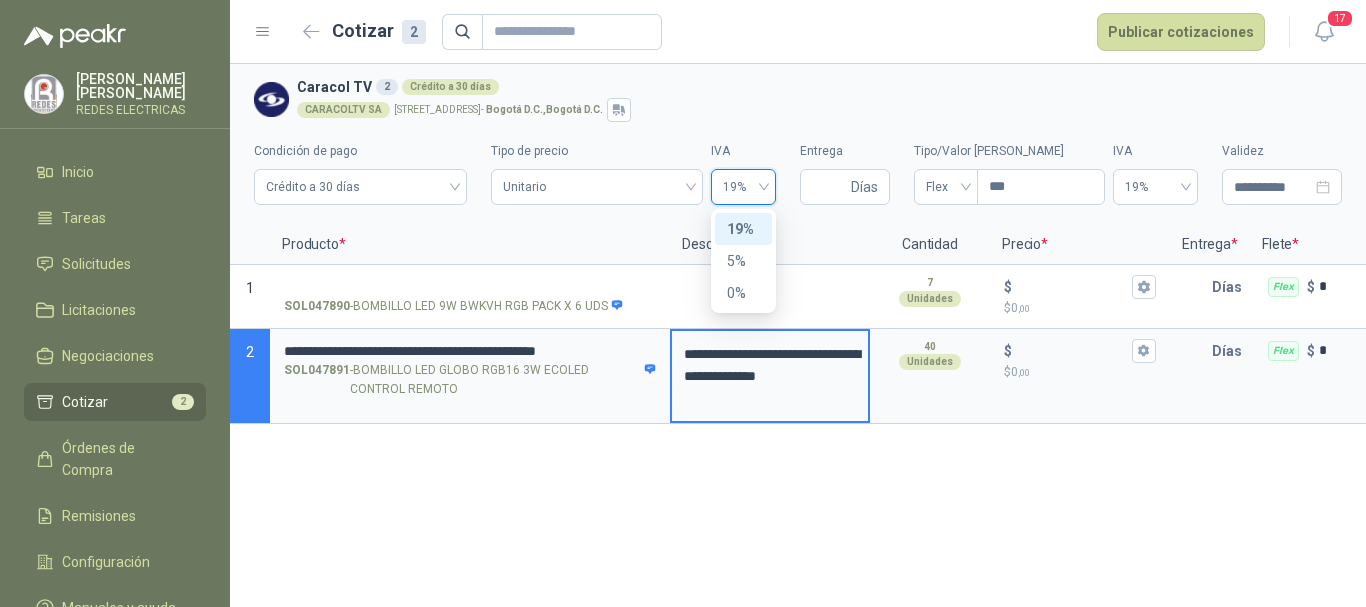 type 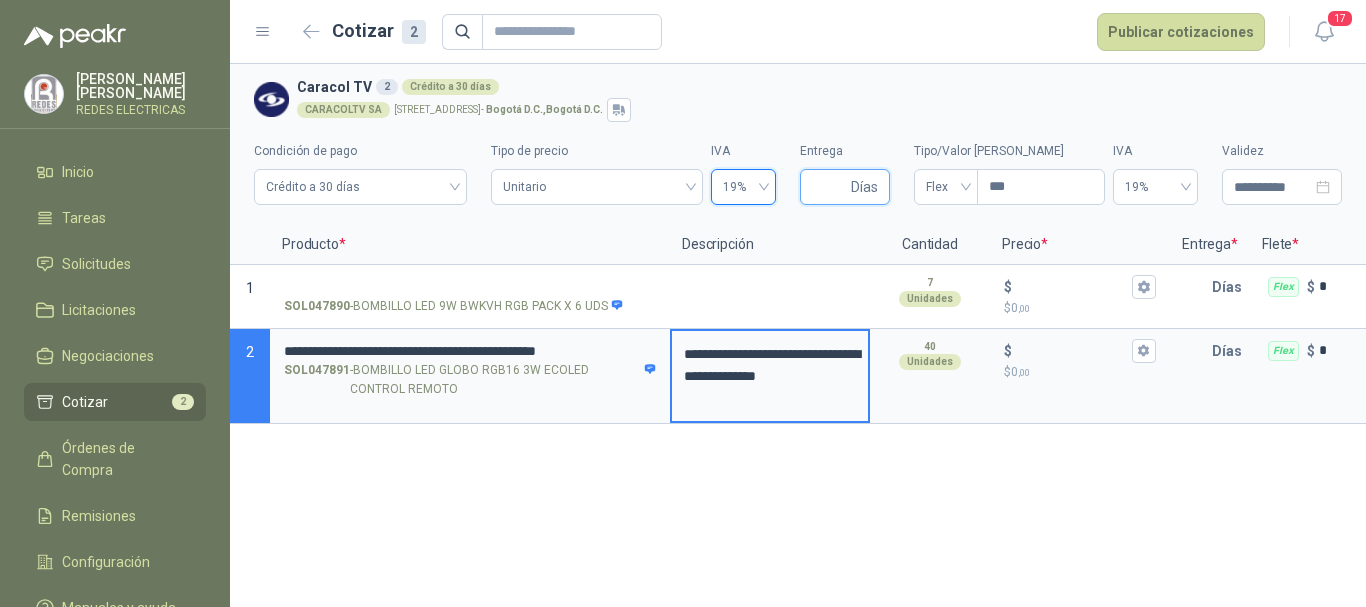 click on "Entrega" at bounding box center (829, 187) 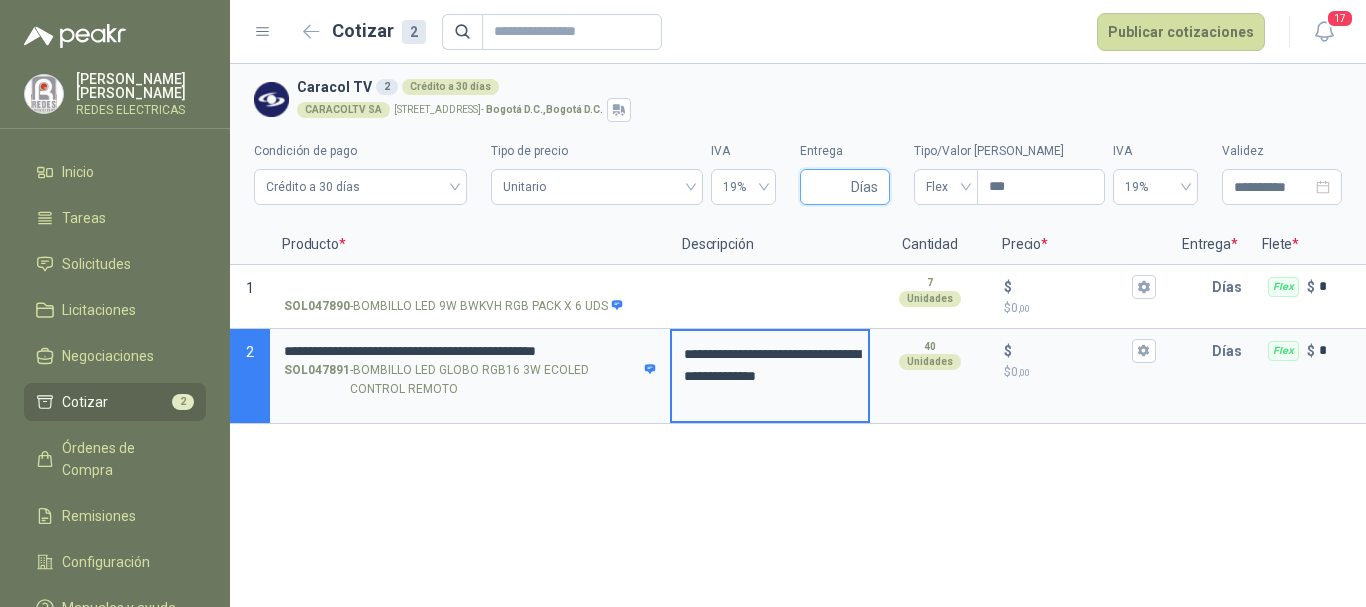 type on "*" 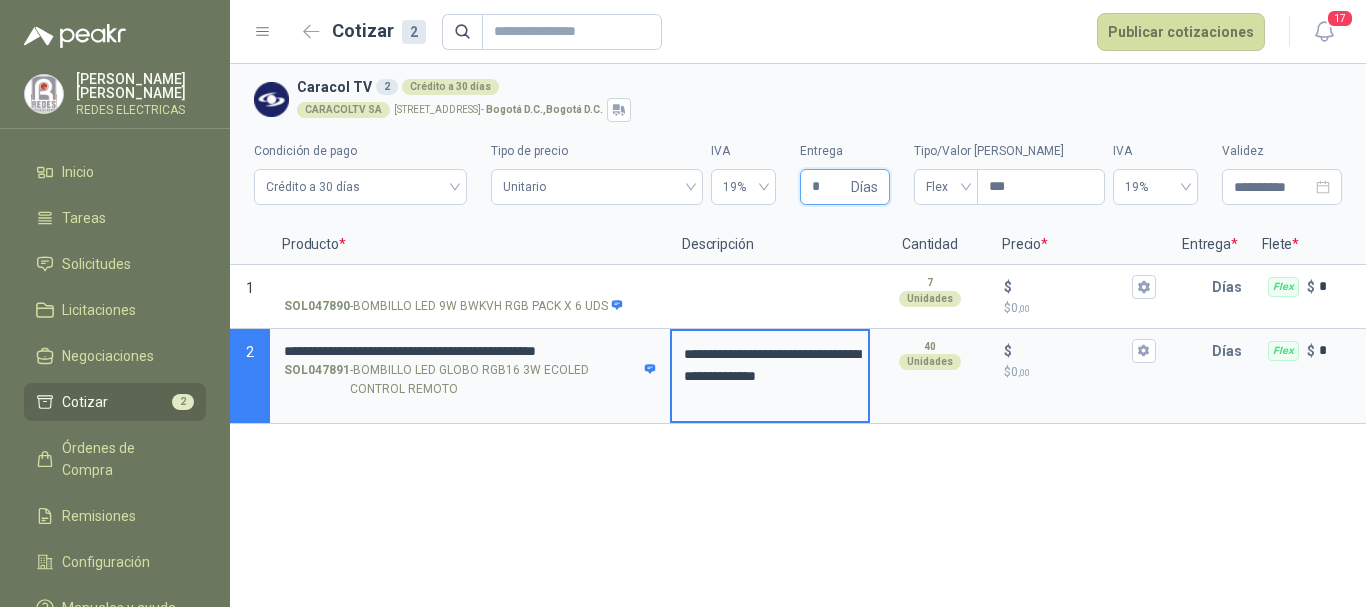 type 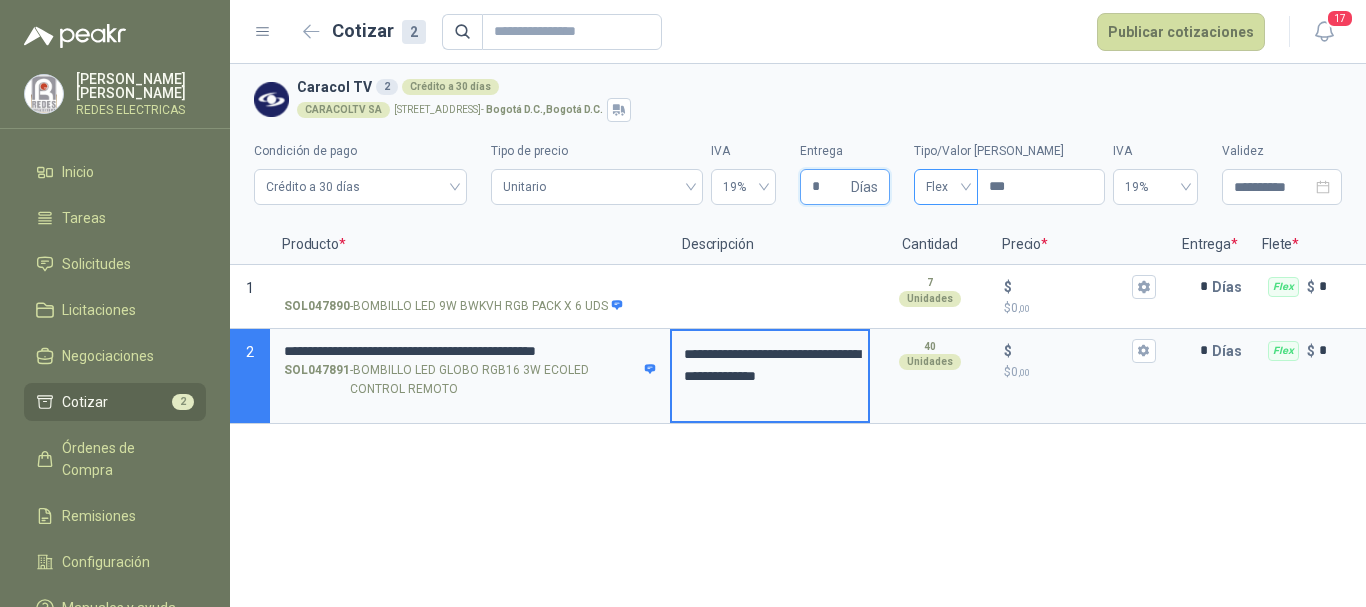 click on "Flex" at bounding box center (946, 187) 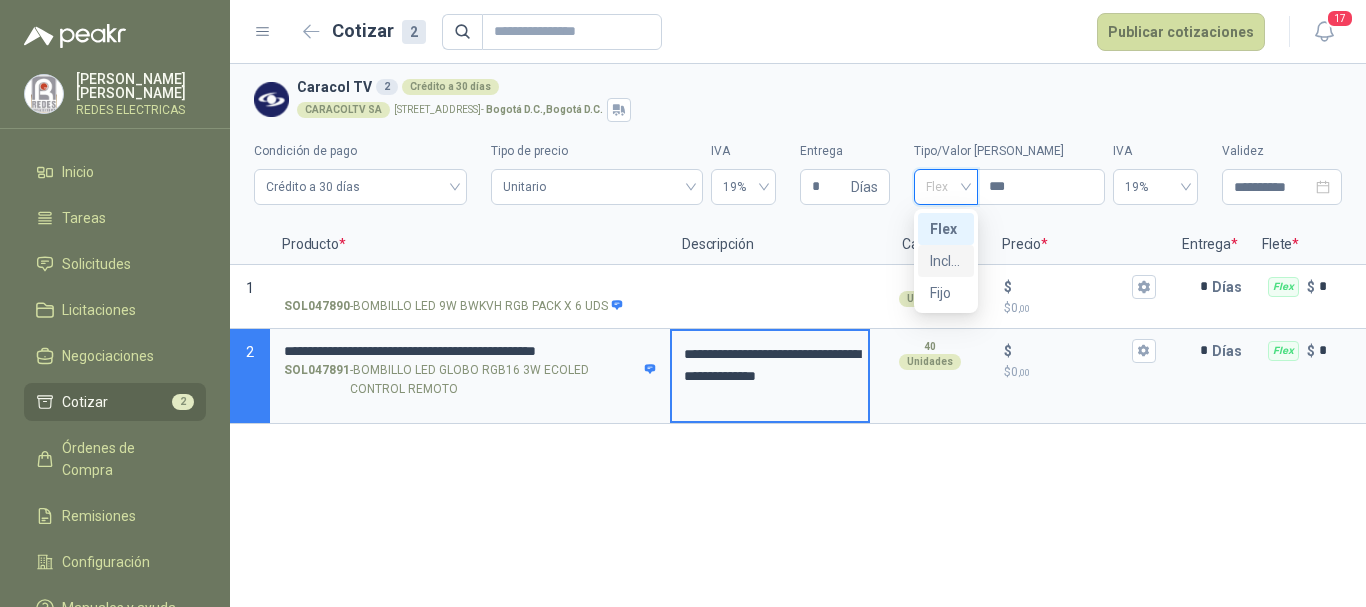 click on "Incluido" at bounding box center (946, 261) 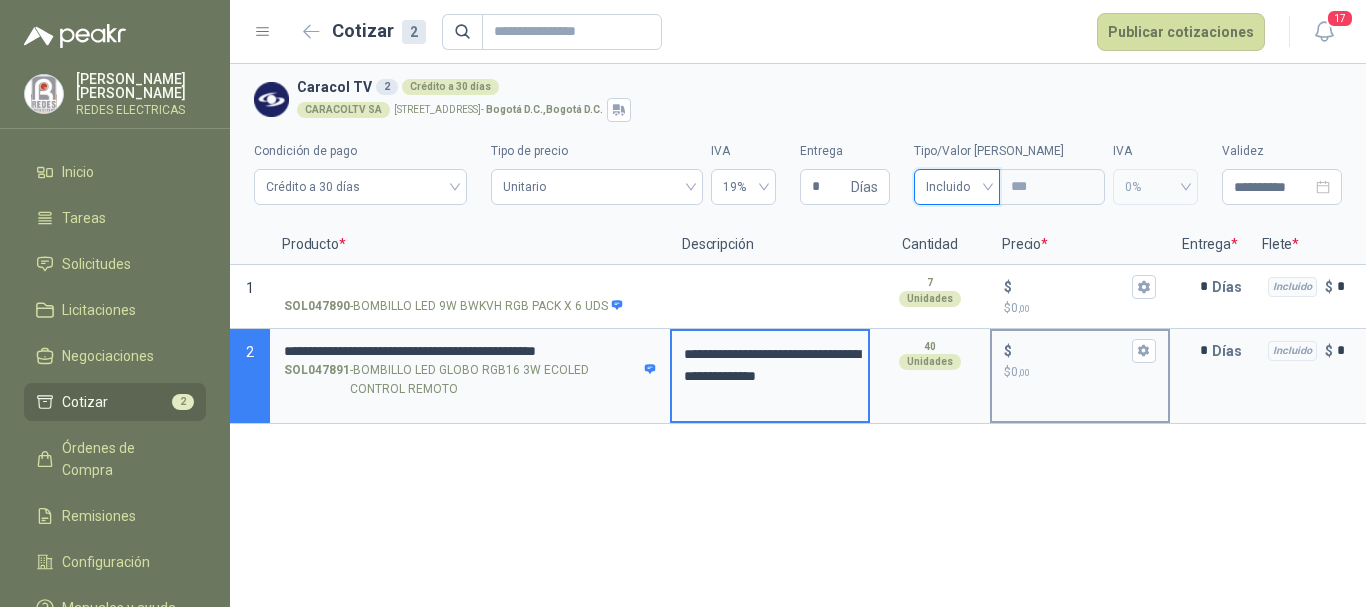 click on "$ $  0 ,00" at bounding box center [1072, 350] 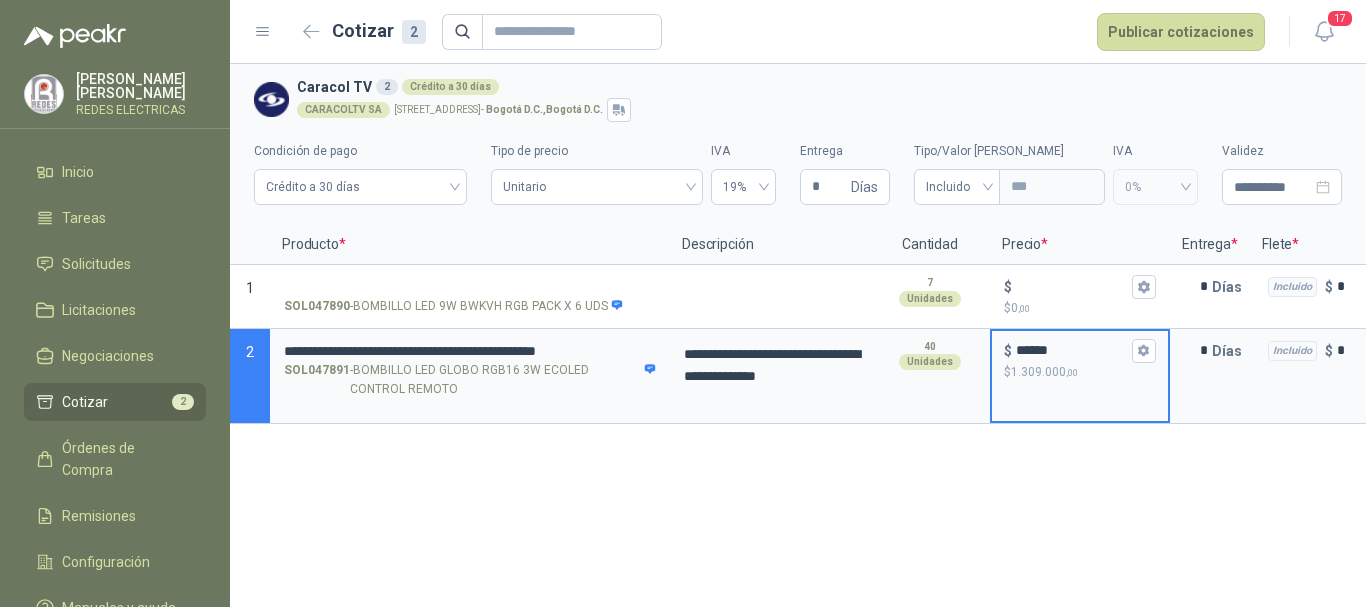 type on "******" 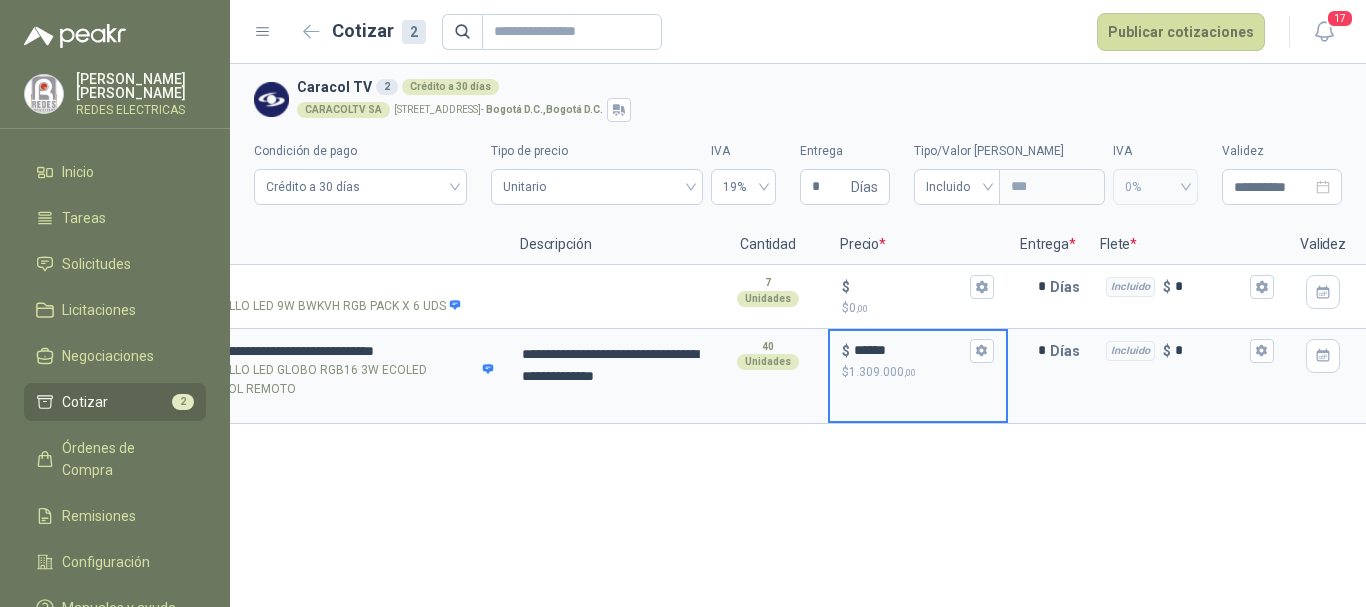 scroll, scrollTop: 0, scrollLeft: 251, axis: horizontal 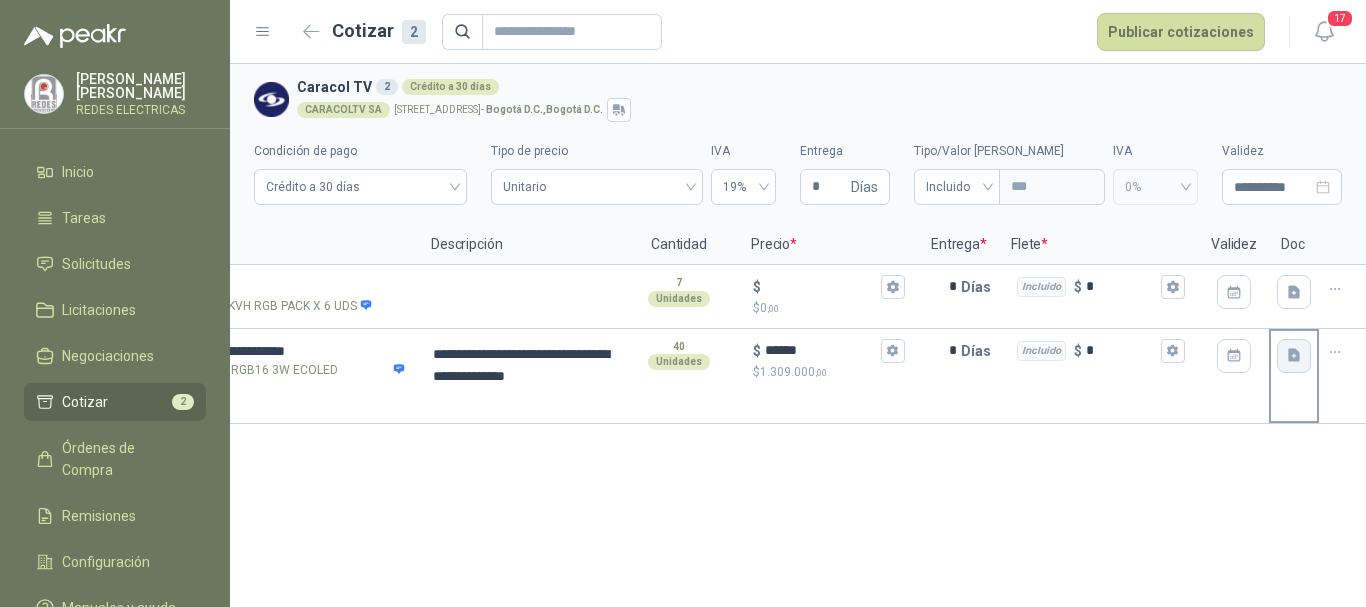 click 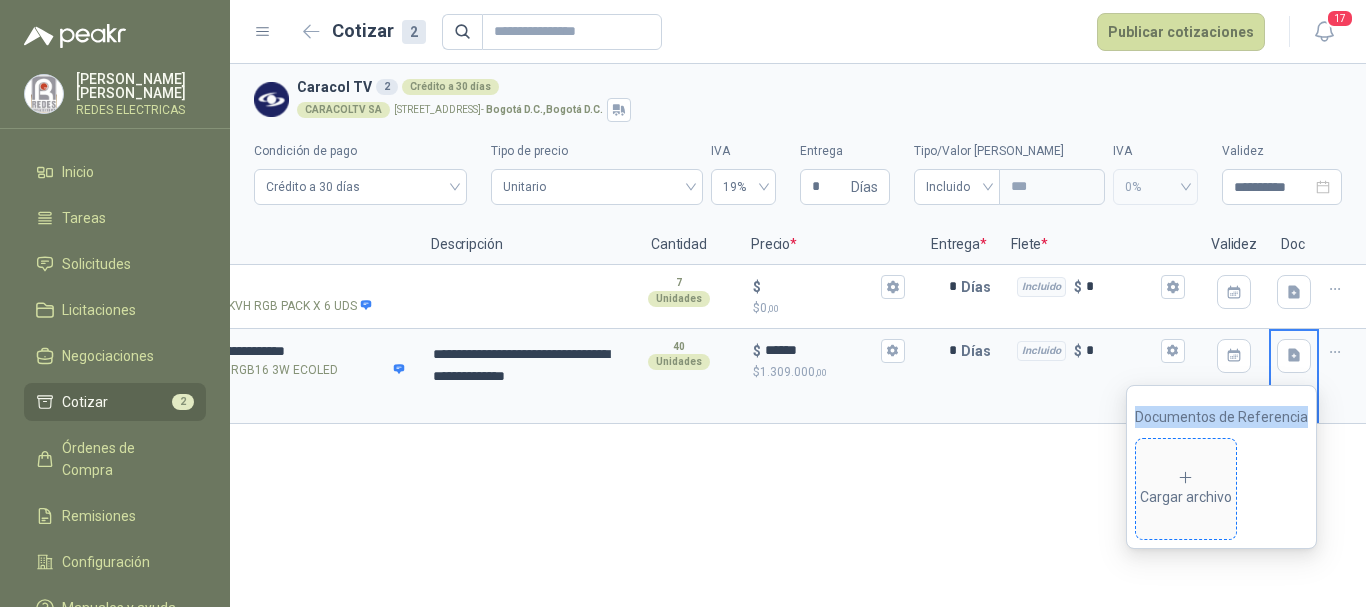 click on "Cargar archivo" at bounding box center [1186, 489] 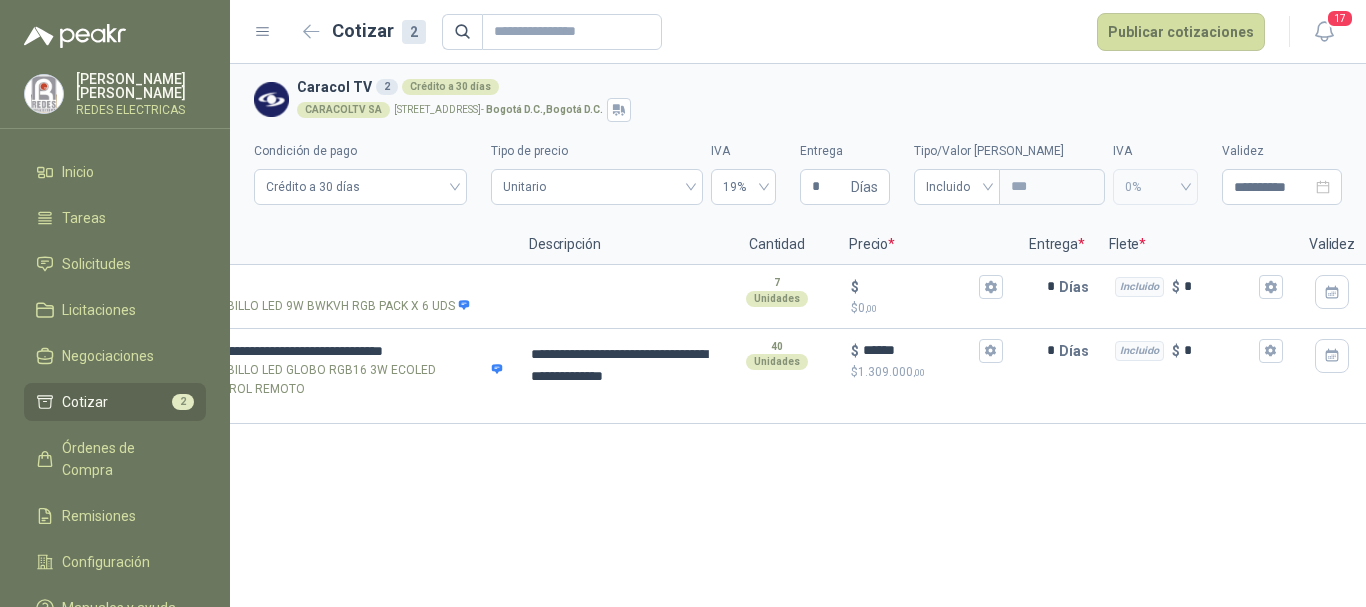 scroll, scrollTop: 0, scrollLeft: 0, axis: both 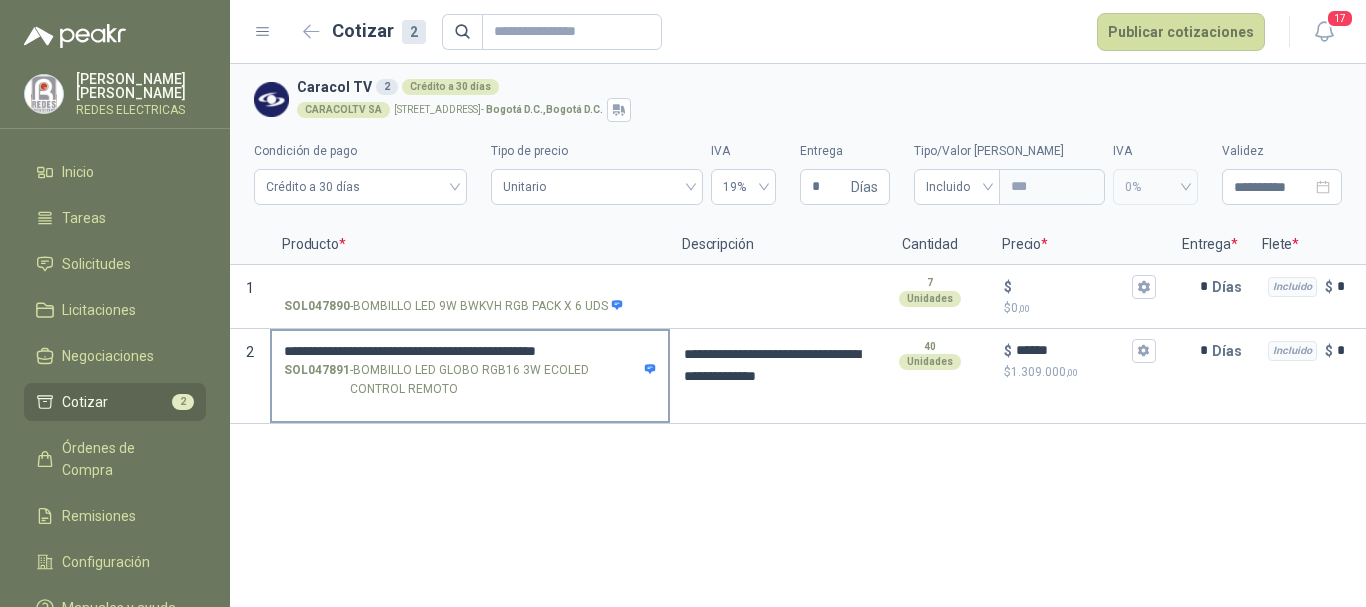 click on "**********" at bounding box center (470, 351) 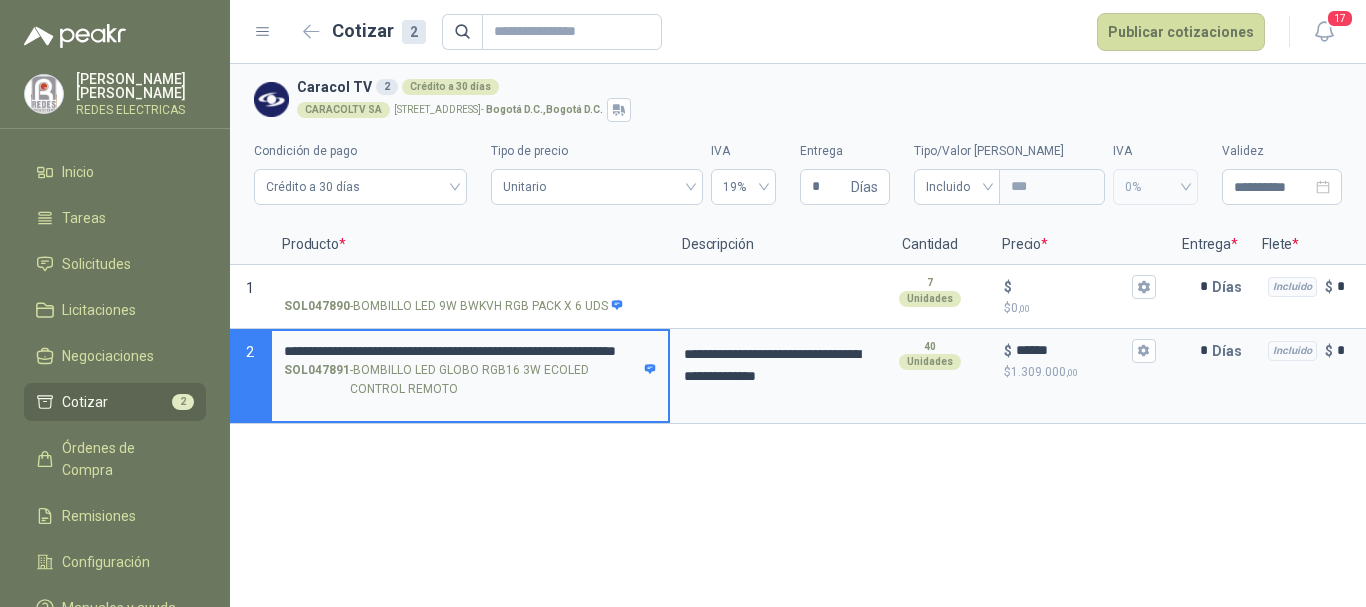 scroll, scrollTop: 0, scrollLeft: 15, axis: horizontal 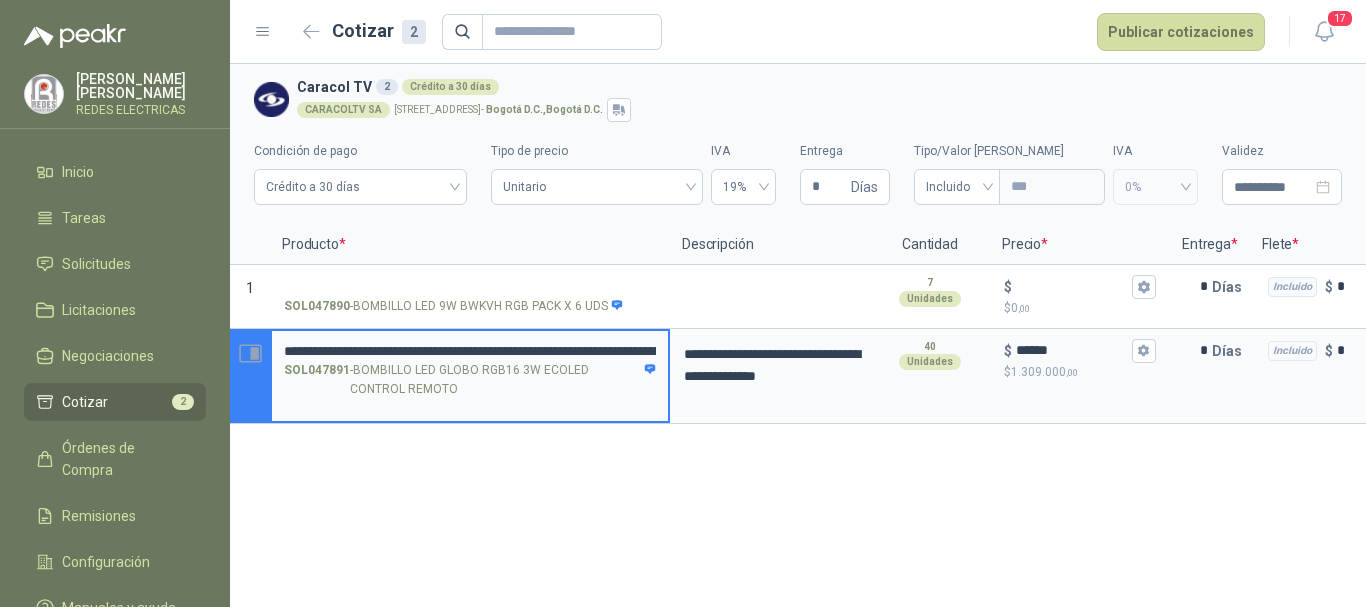 drag, startPoint x: 446, startPoint y: 349, endPoint x: 266, endPoint y: 349, distance: 180 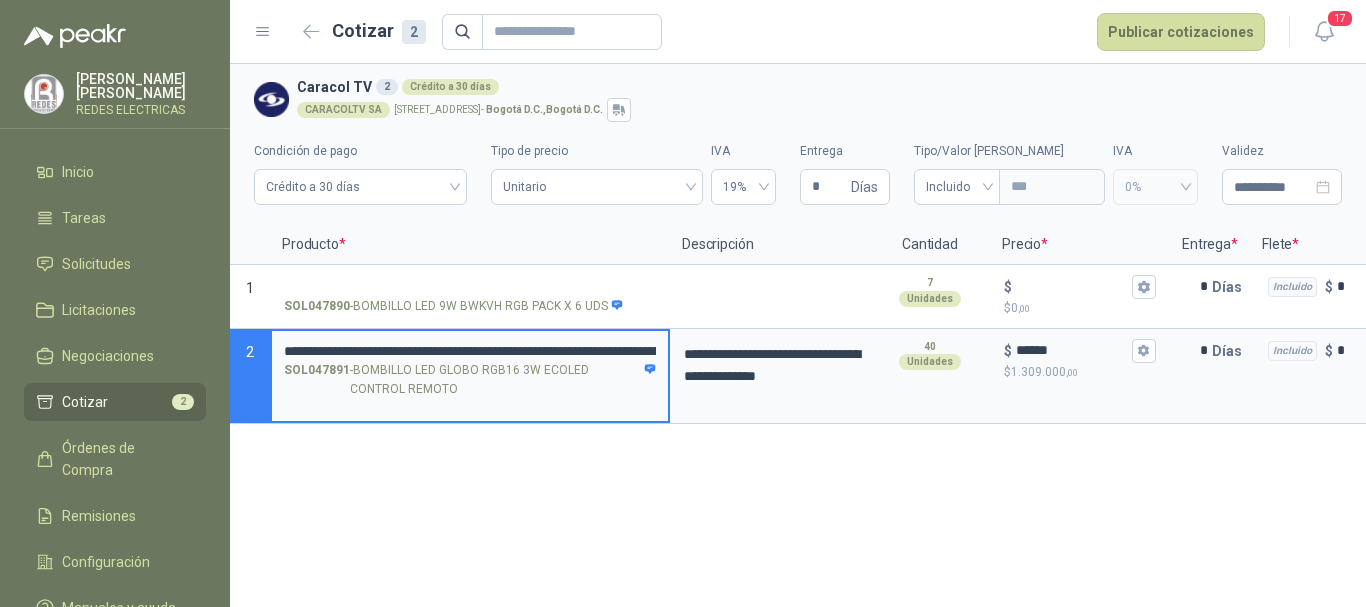 click on "**********" at bounding box center (470, 351) 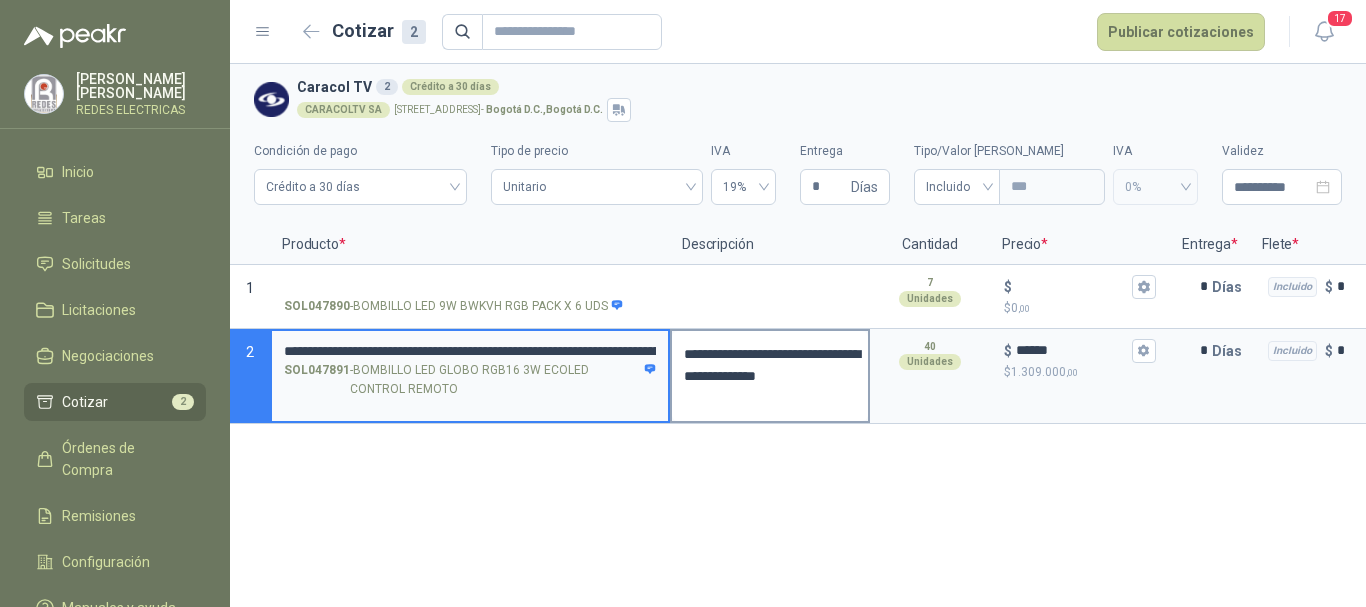 scroll, scrollTop: 0, scrollLeft: 233, axis: horizontal 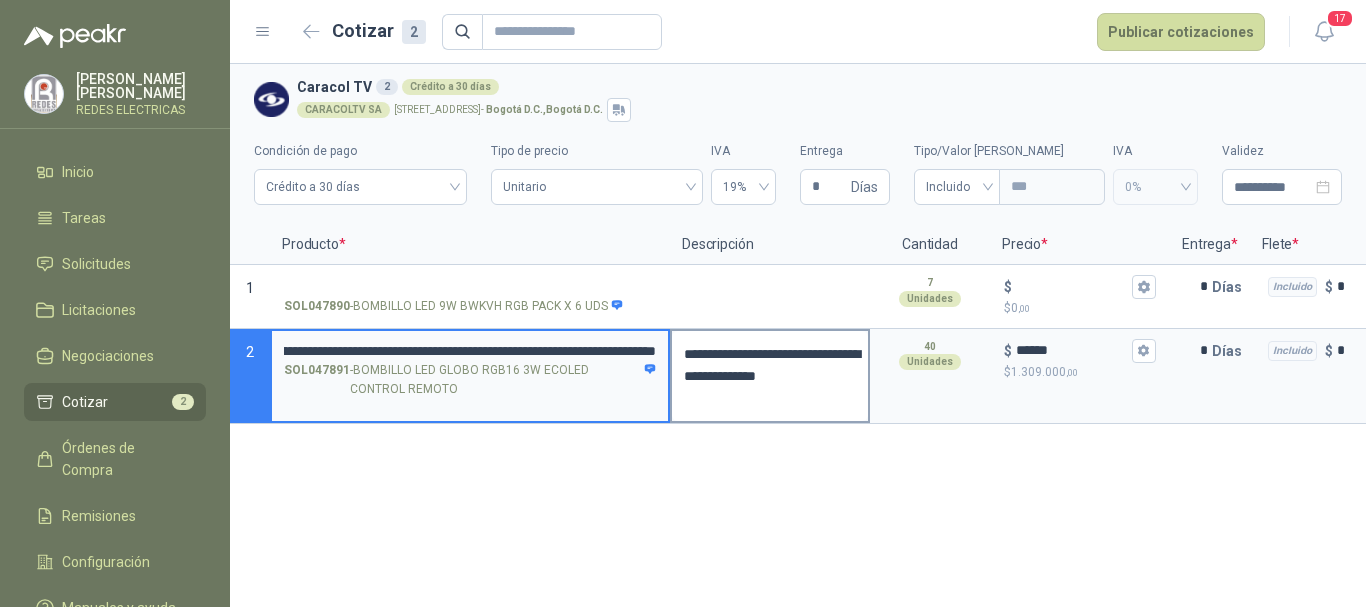 drag, startPoint x: 286, startPoint y: 344, endPoint x: 681, endPoint y: 347, distance: 395.01138 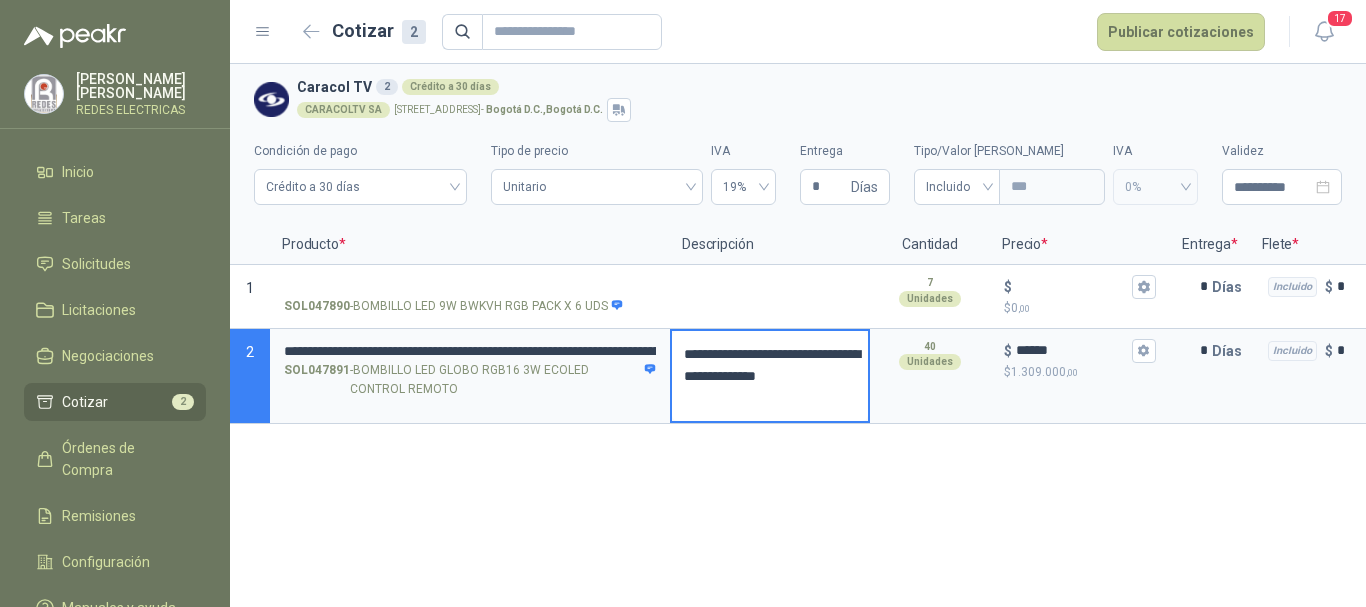 drag, startPoint x: 733, startPoint y: 392, endPoint x: 671, endPoint y: 349, distance: 75.45197 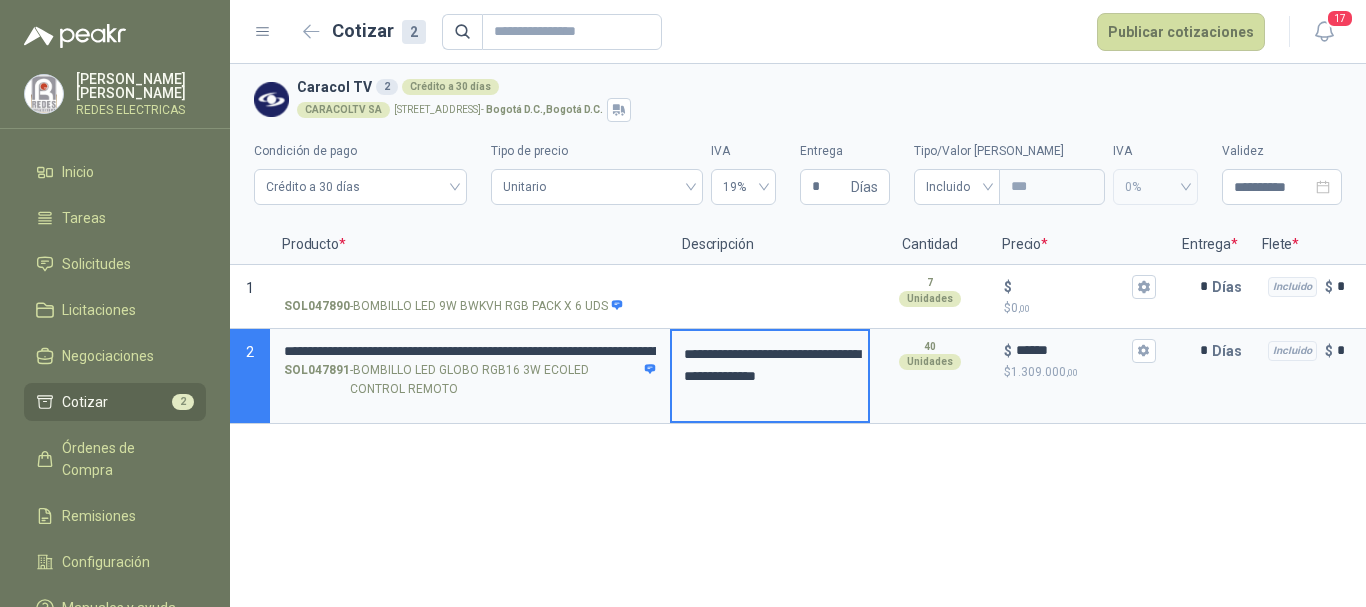 type 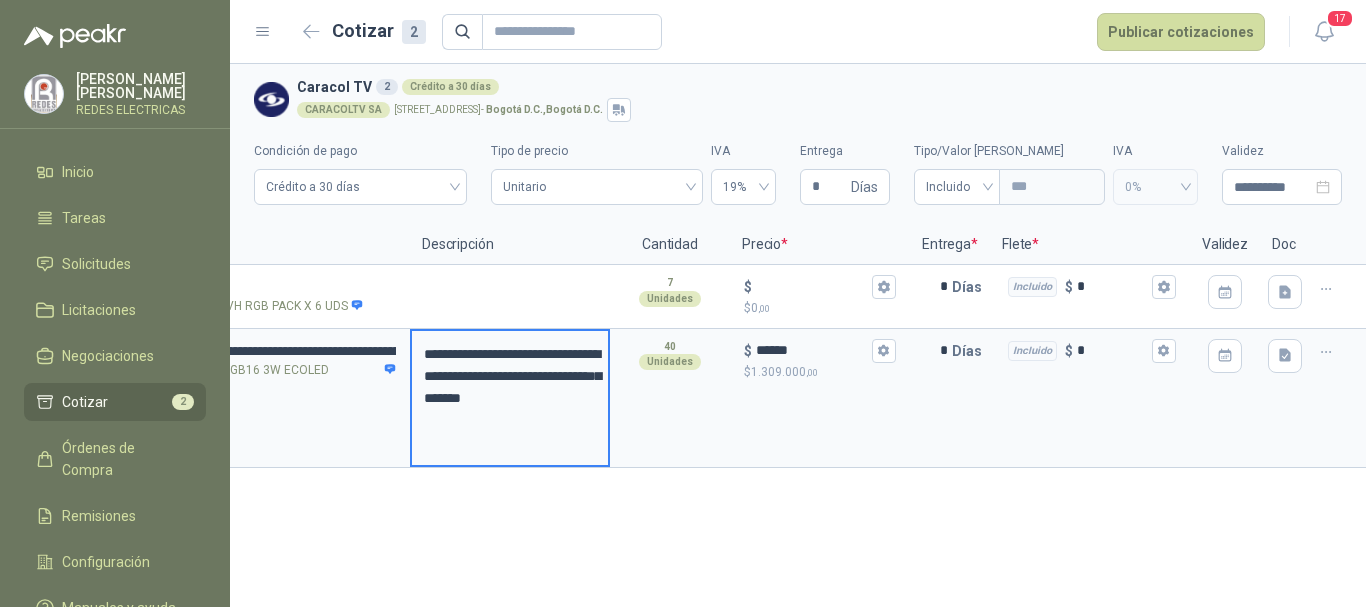 scroll, scrollTop: 0, scrollLeft: 0, axis: both 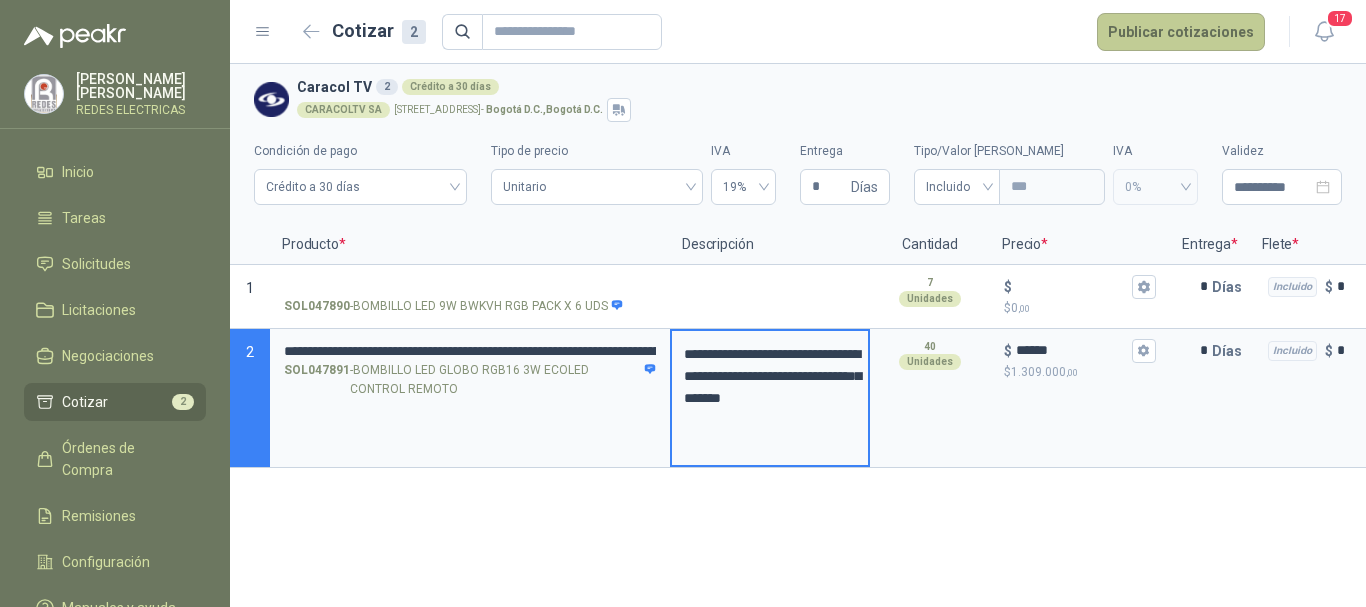 click on "Publicar cotizaciones" at bounding box center (1181, 32) 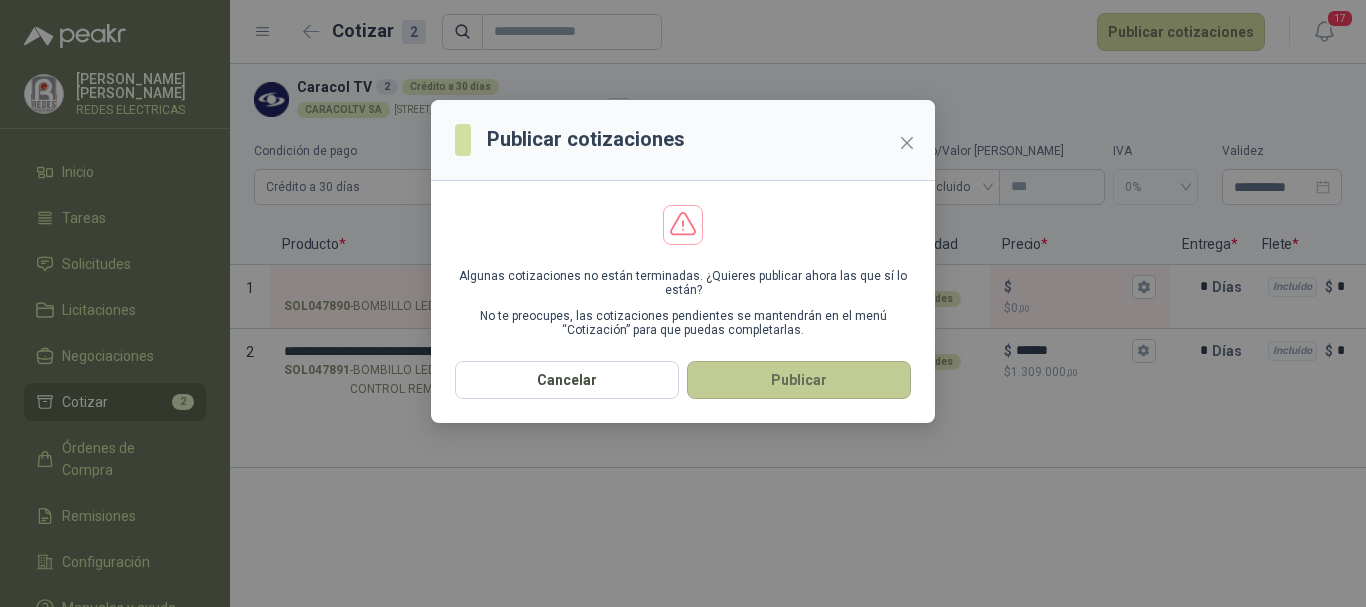 click on "Publicar" at bounding box center (799, 380) 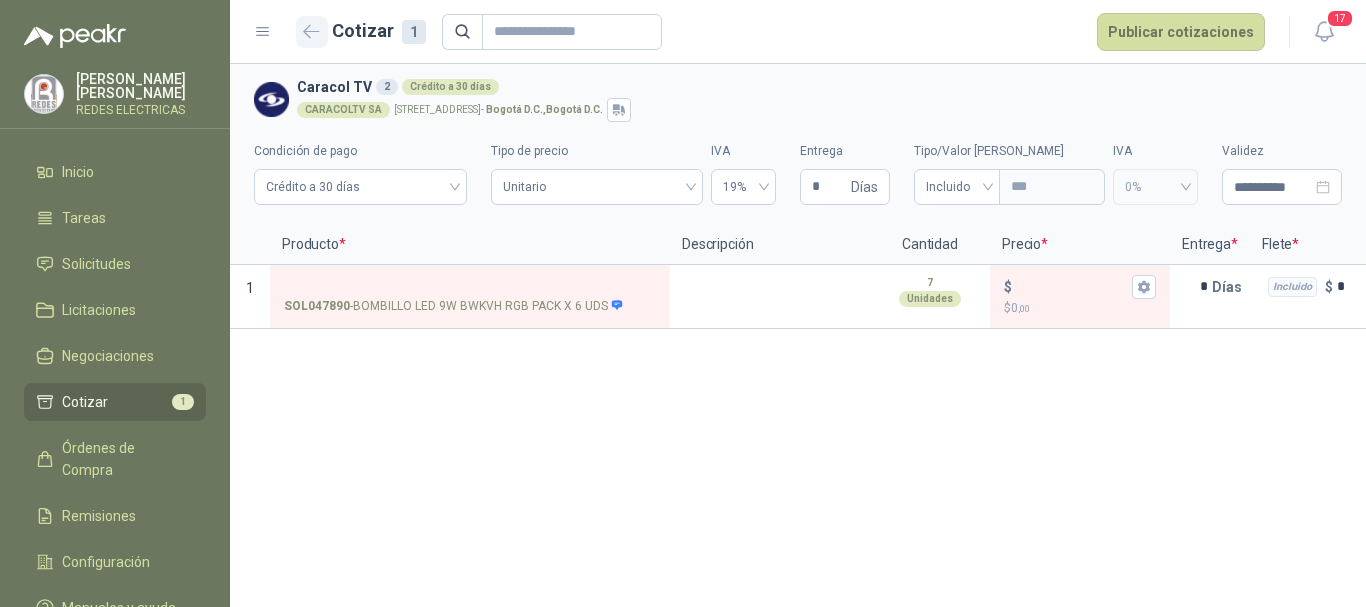 click 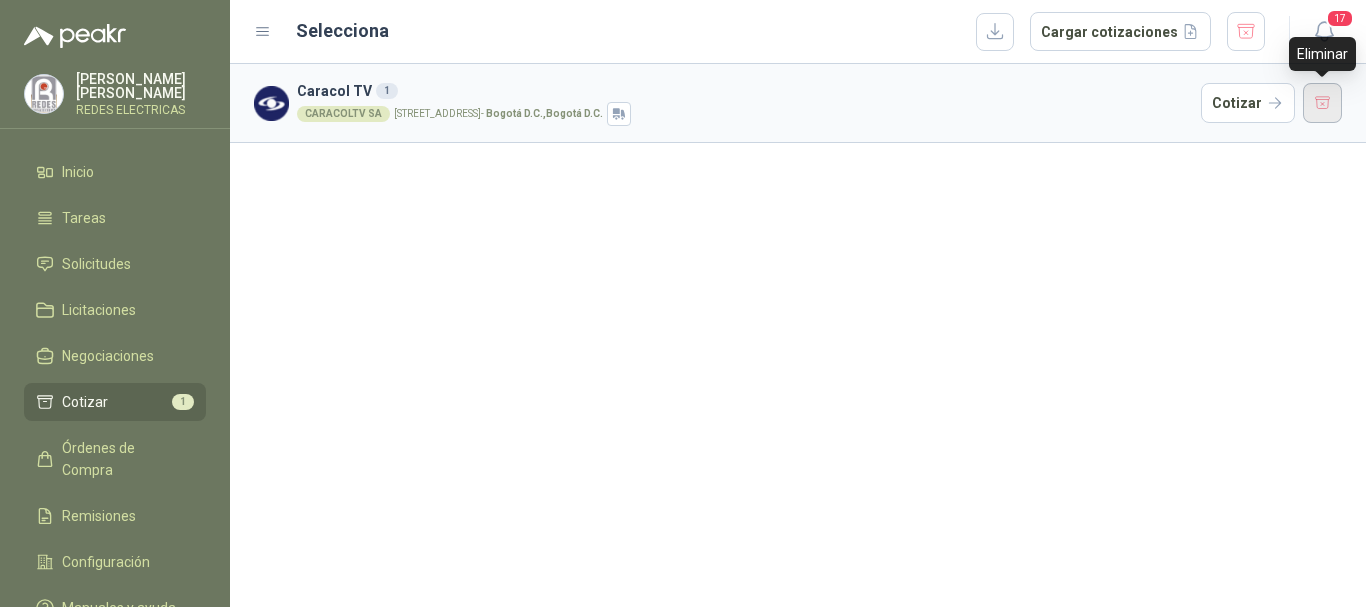 click at bounding box center (1323, 103) 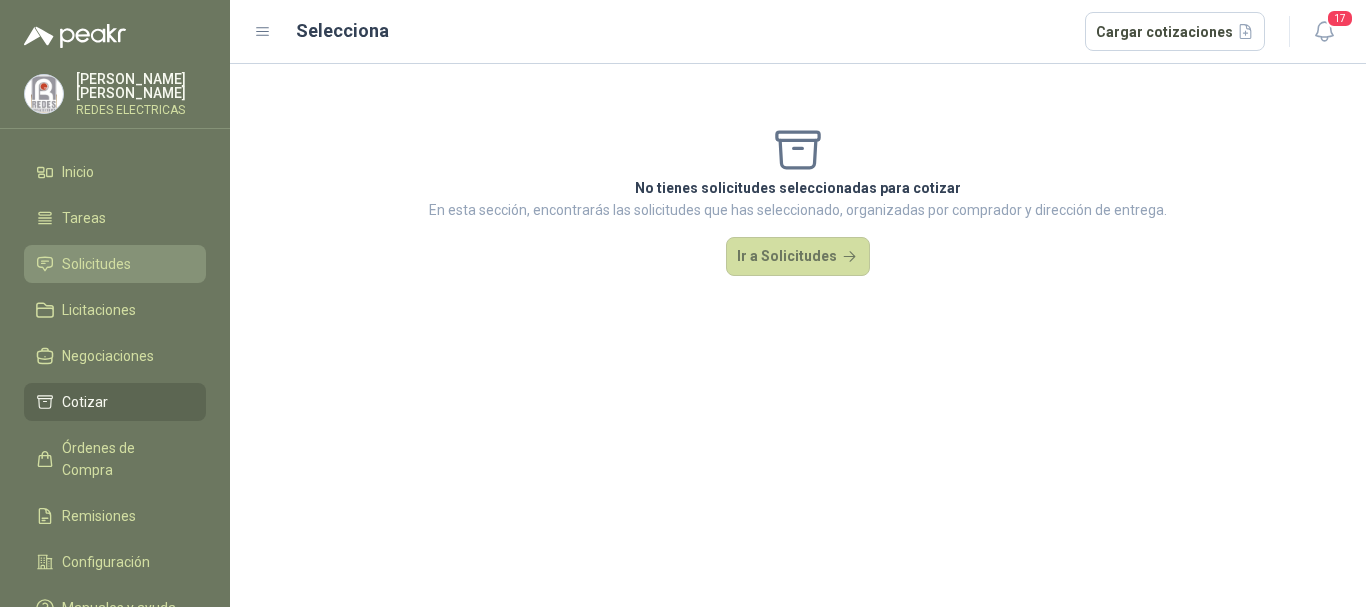 click on "Solicitudes" at bounding box center (115, 264) 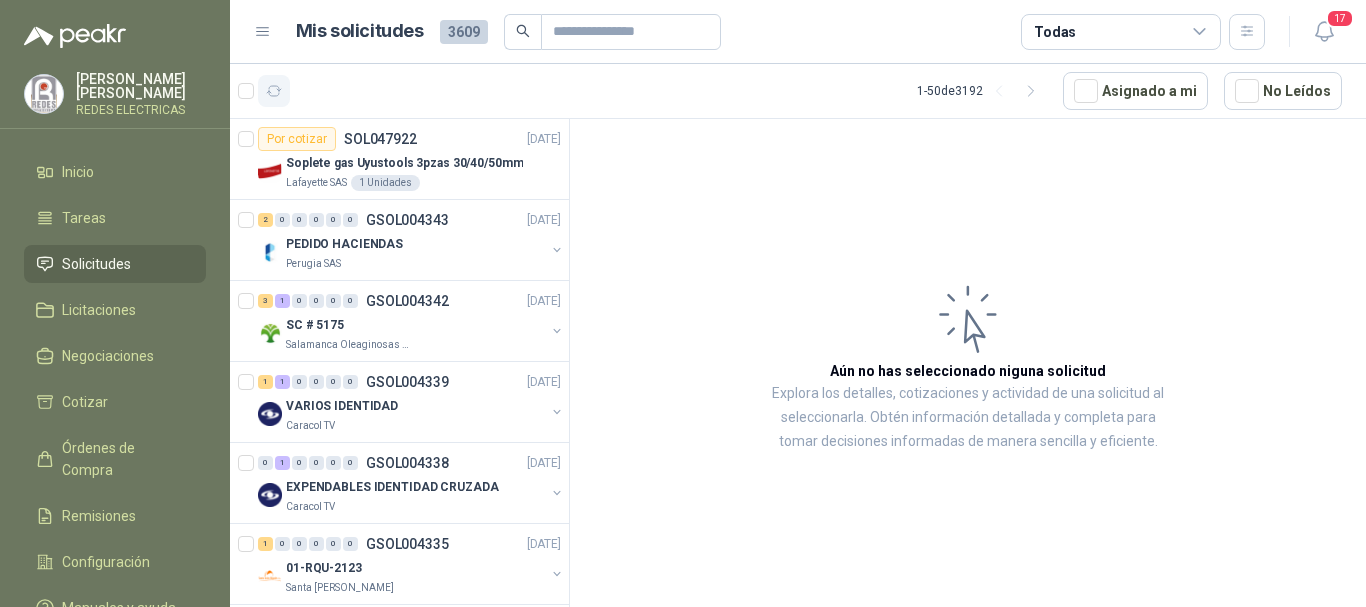 click 